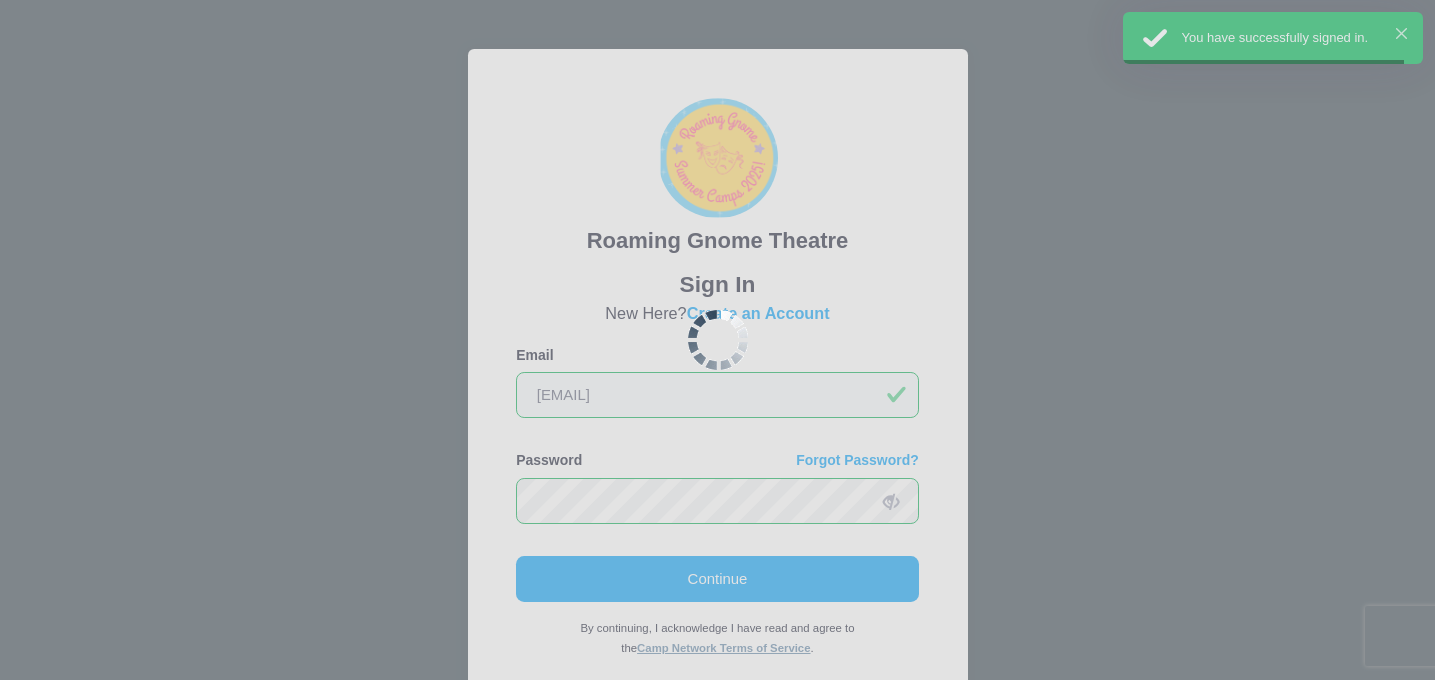 scroll, scrollTop: 0, scrollLeft: 0, axis: both 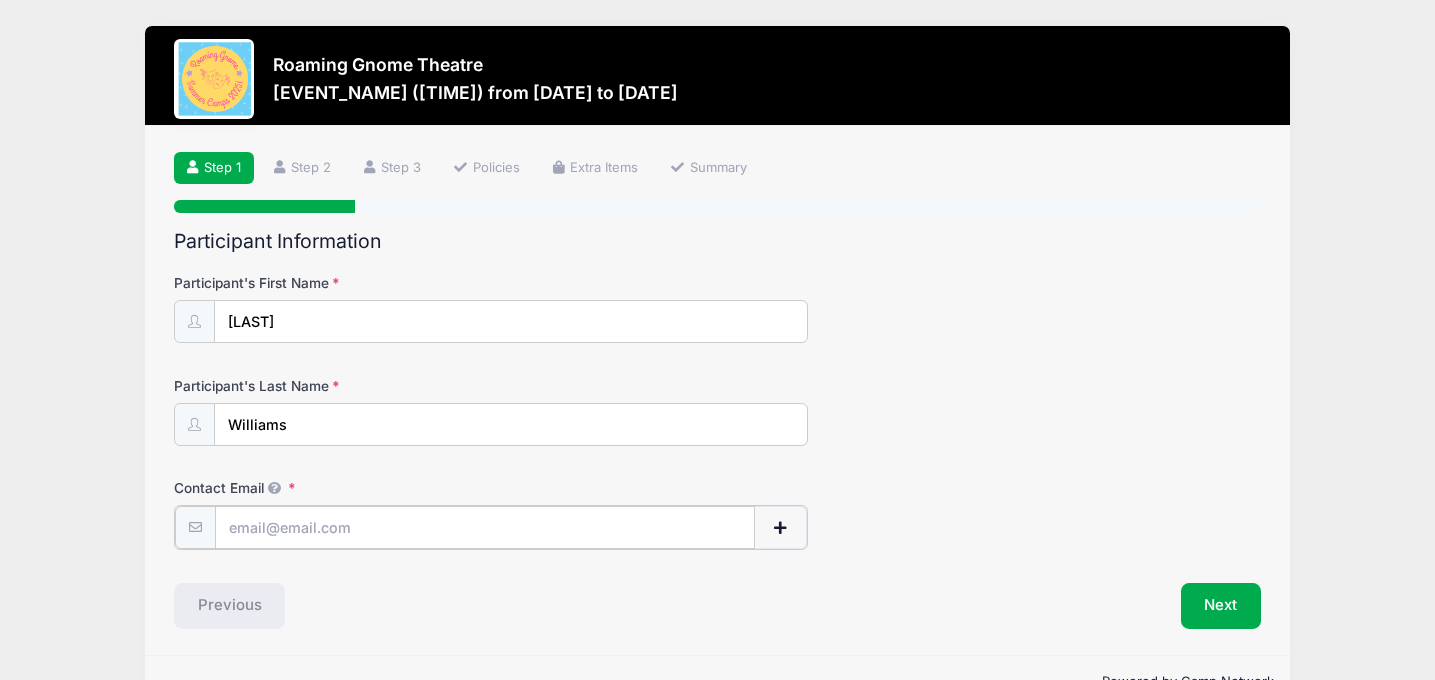 click on "Contact Email" at bounding box center (485, 527) 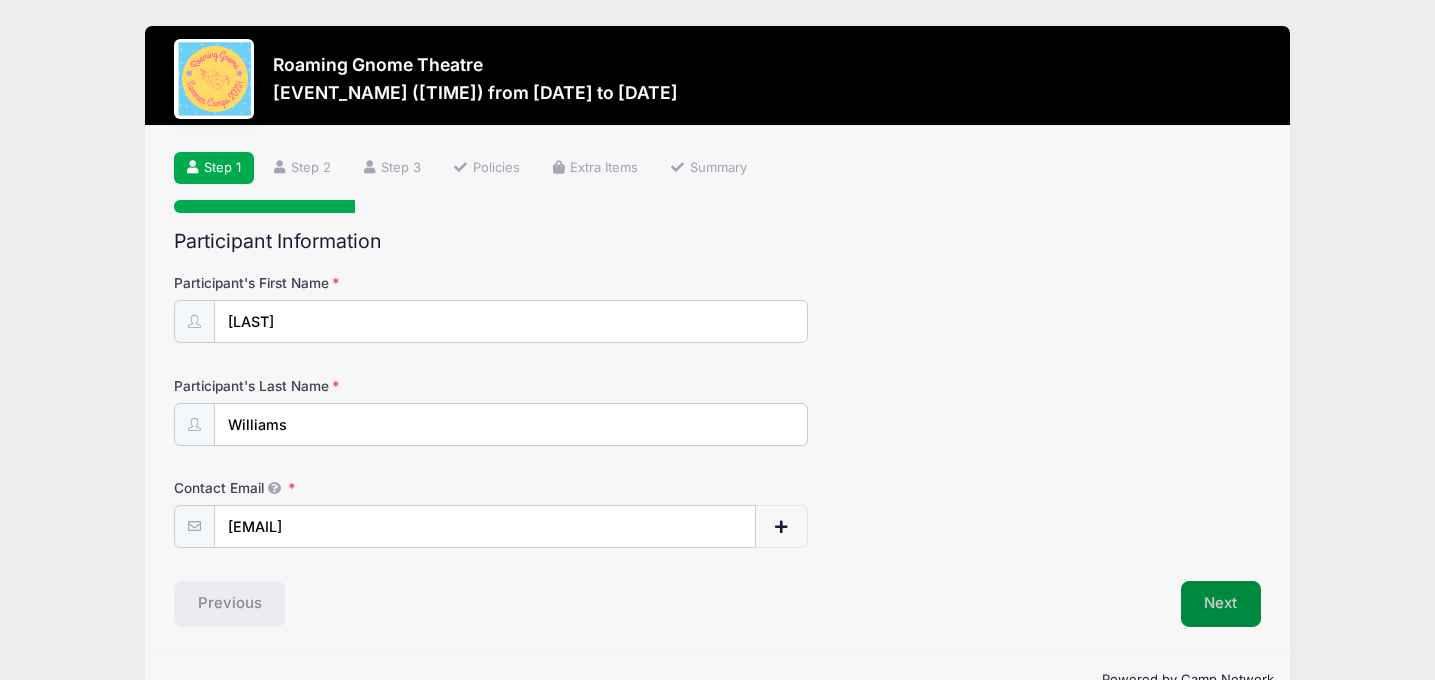 click on "Next" at bounding box center (1221, 604) 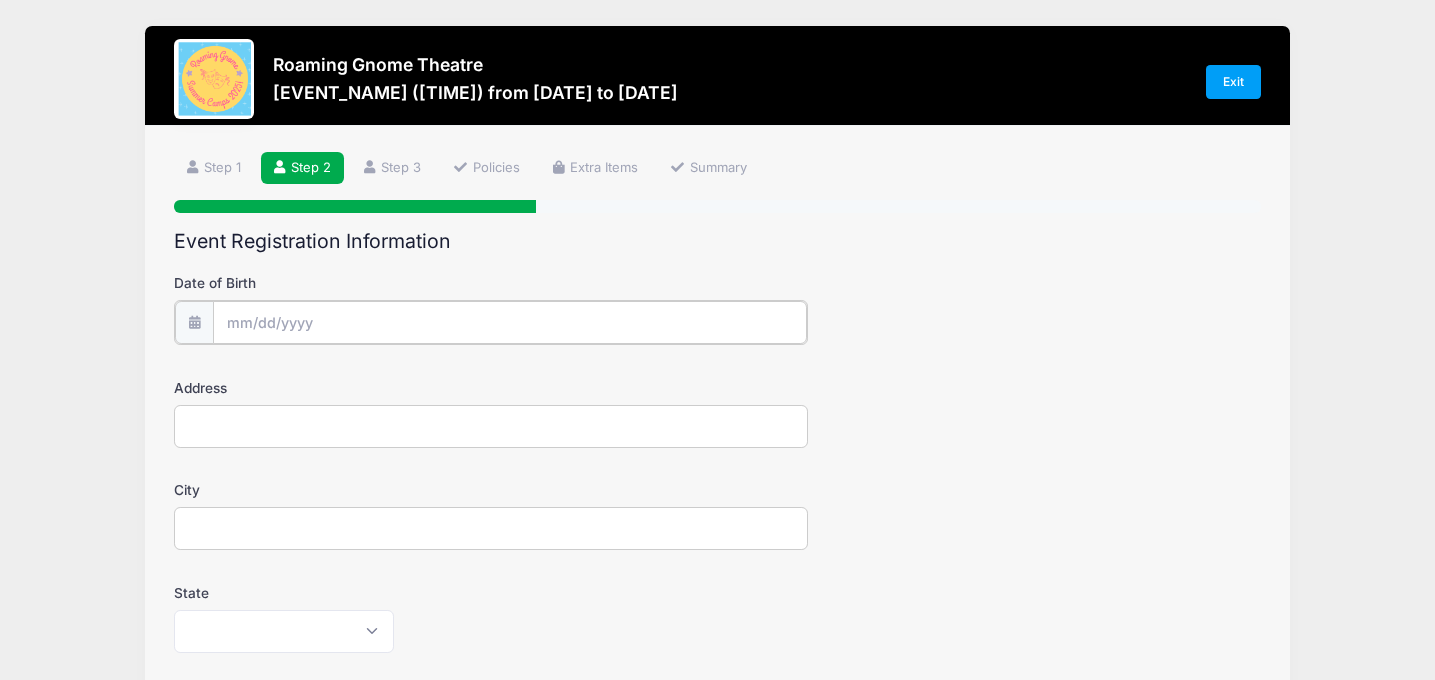 click on "Date of Birth" at bounding box center [510, 322] 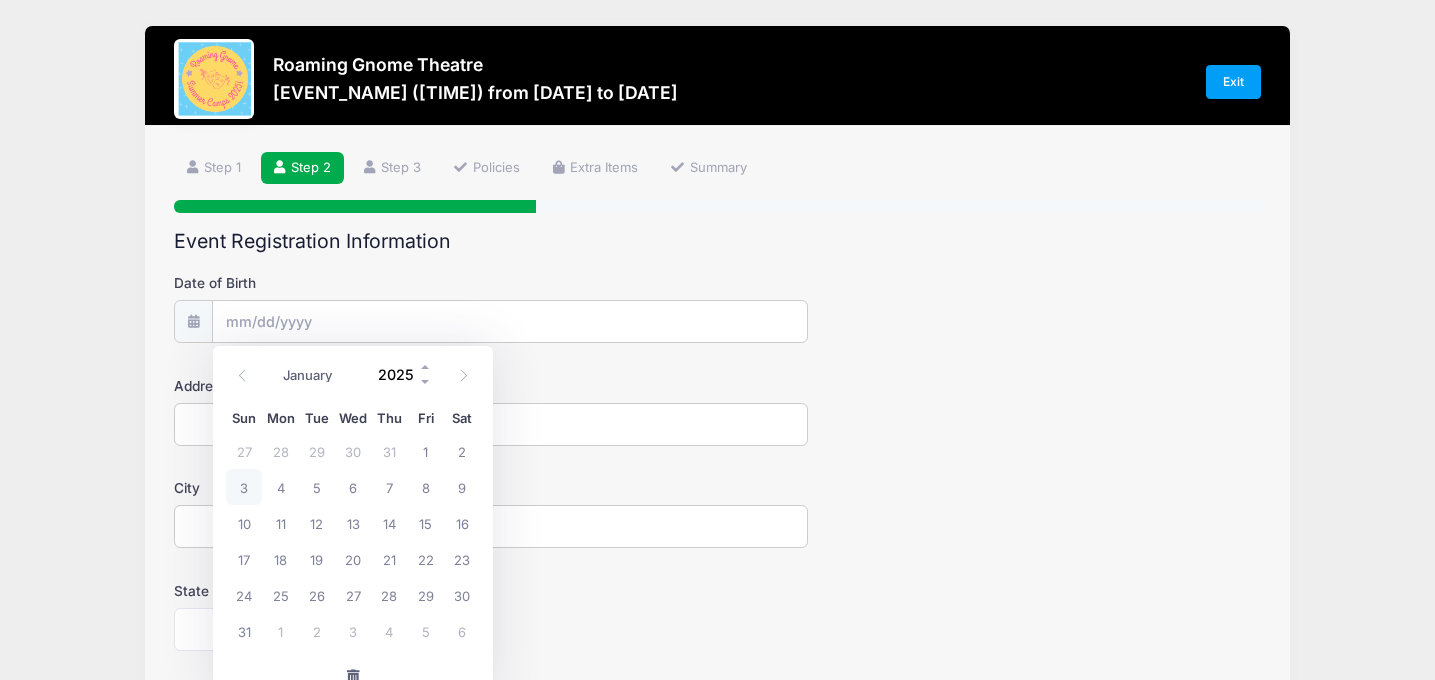 click on "2025" at bounding box center [400, 375] 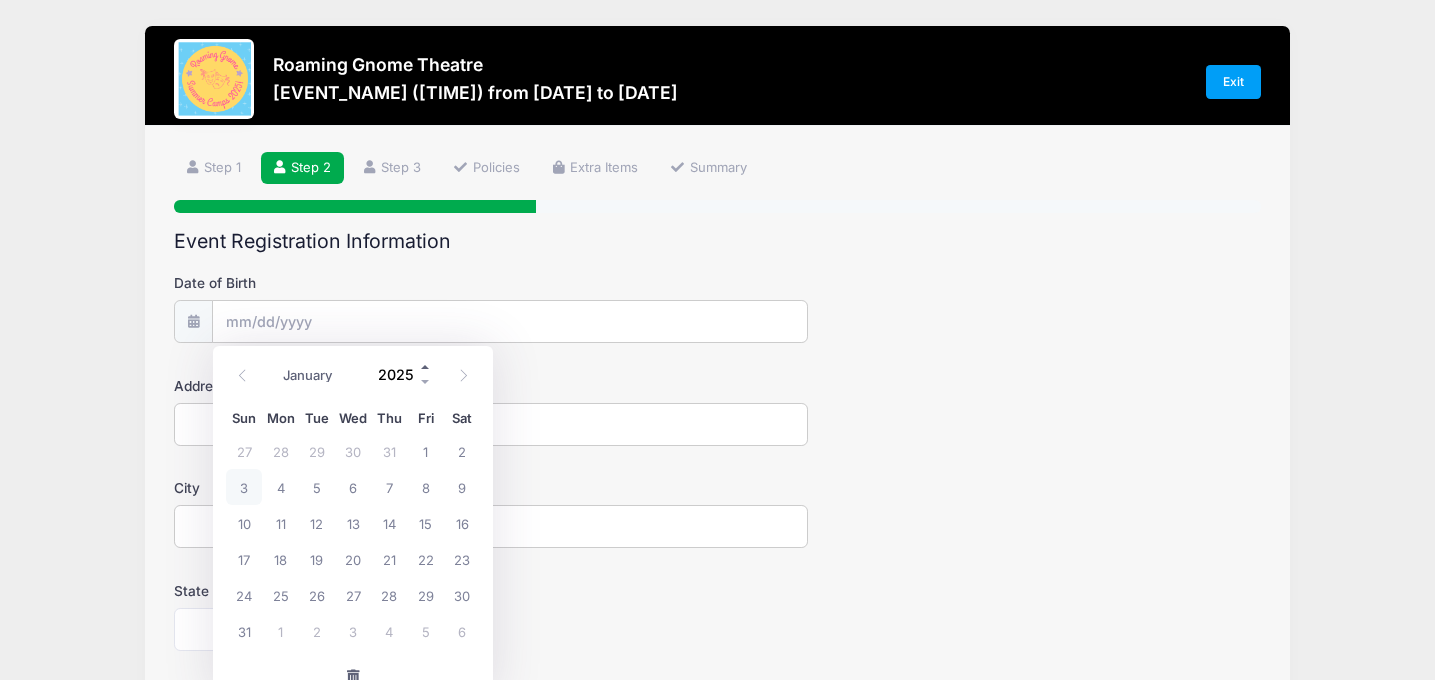 click at bounding box center (426, 367) 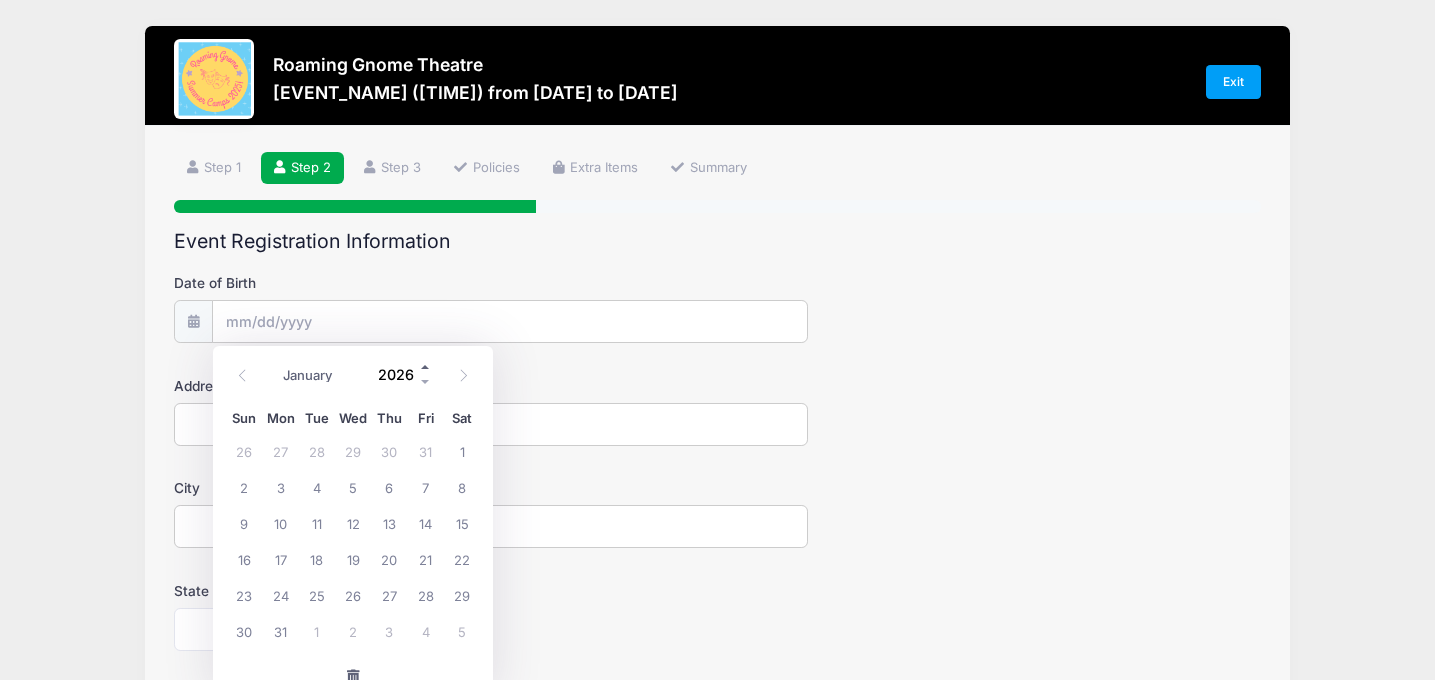 click at bounding box center (426, 367) 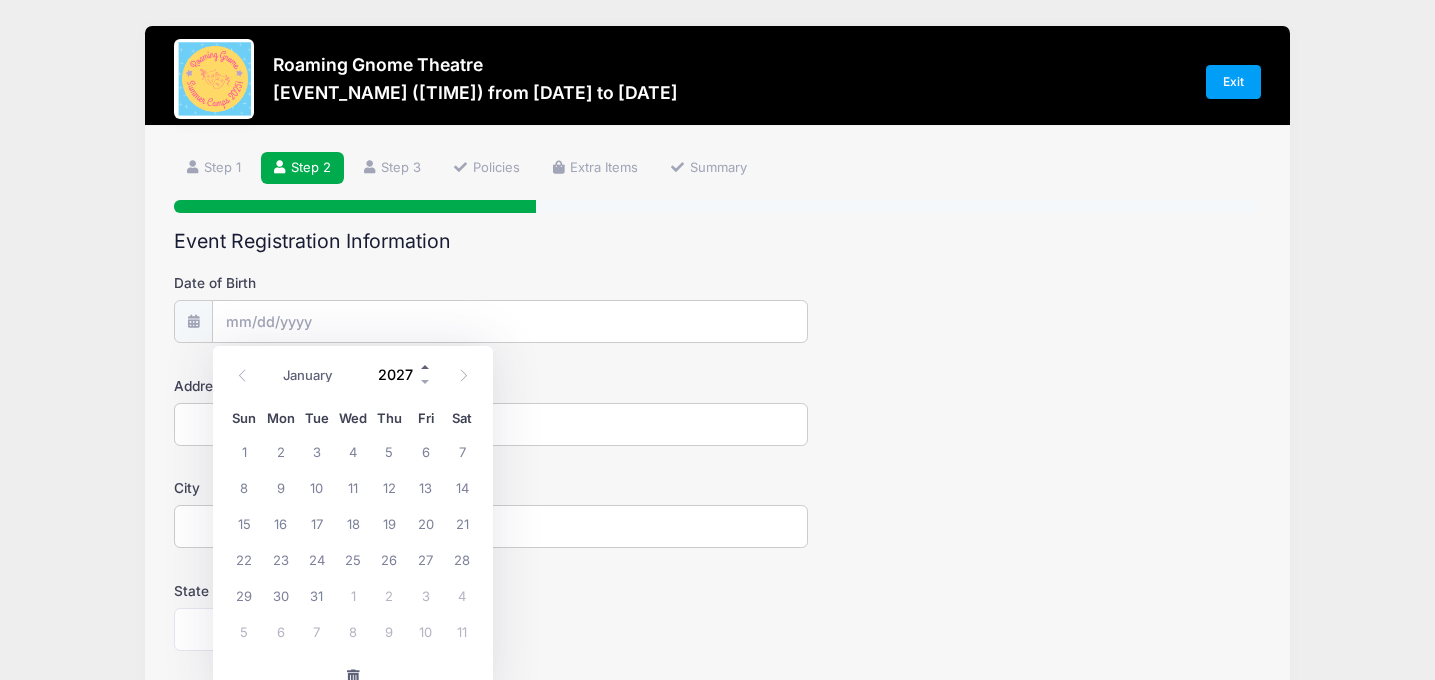 click at bounding box center [426, 367] 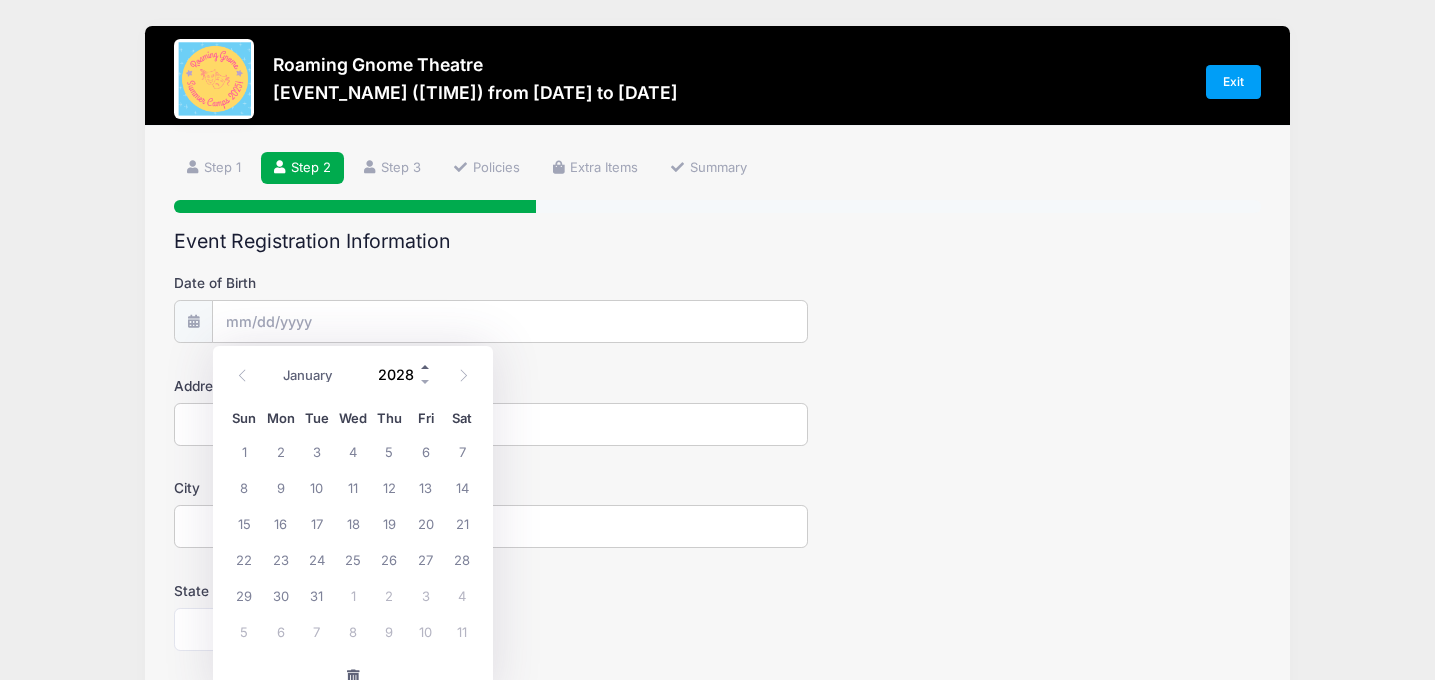 click at bounding box center [426, 367] 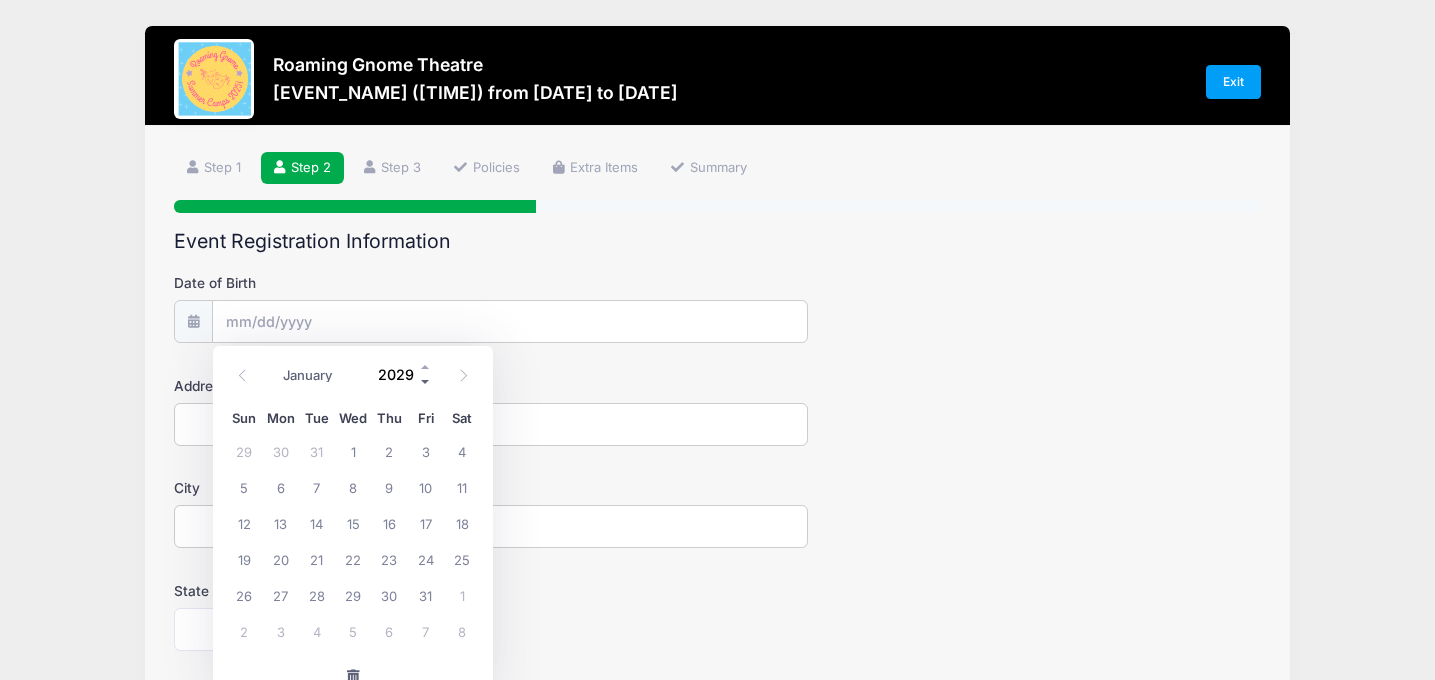 click at bounding box center [426, 382] 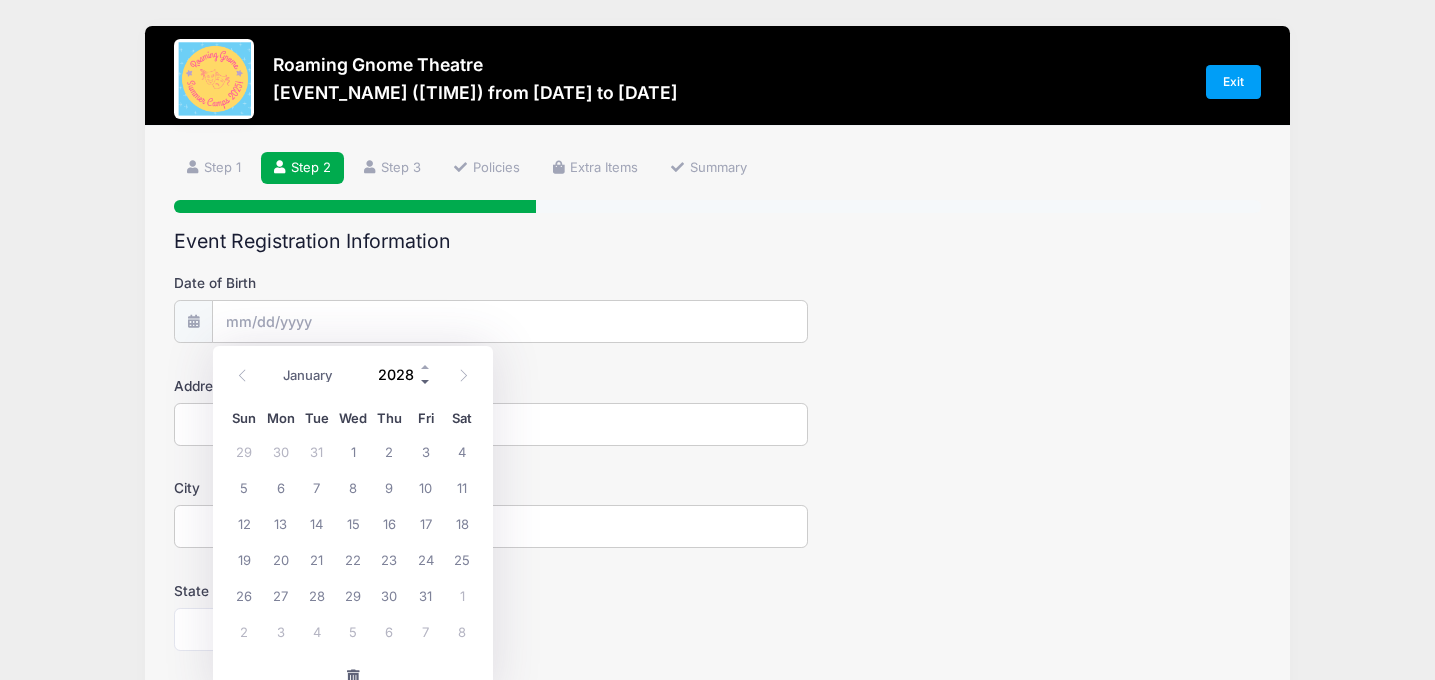 click at bounding box center (426, 382) 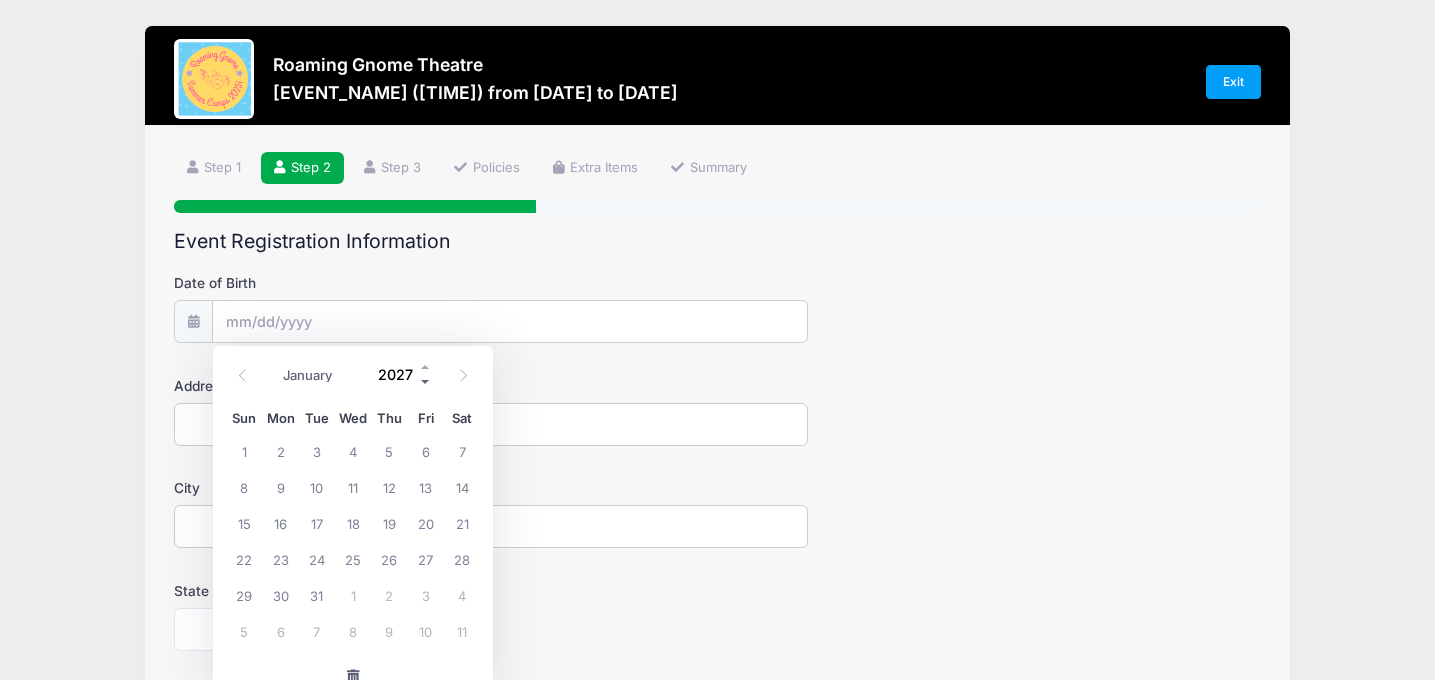 click at bounding box center [426, 382] 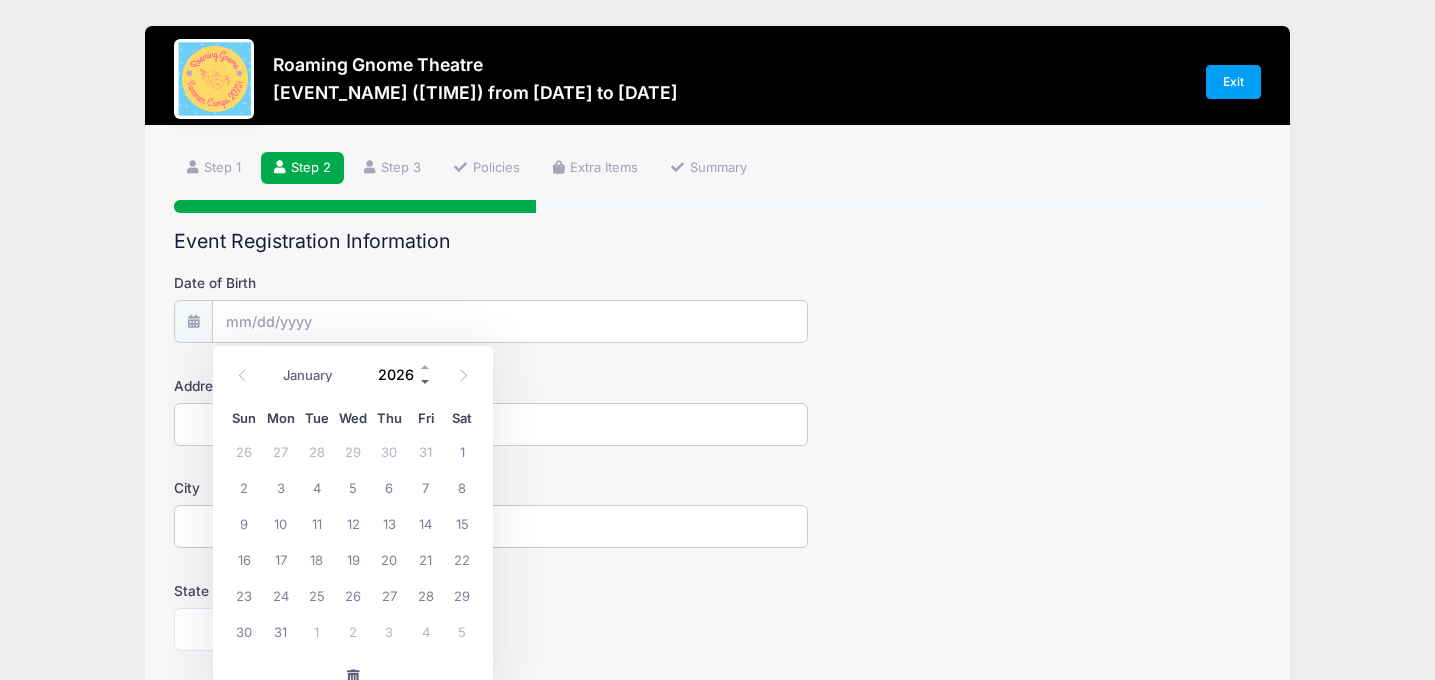 click at bounding box center (426, 382) 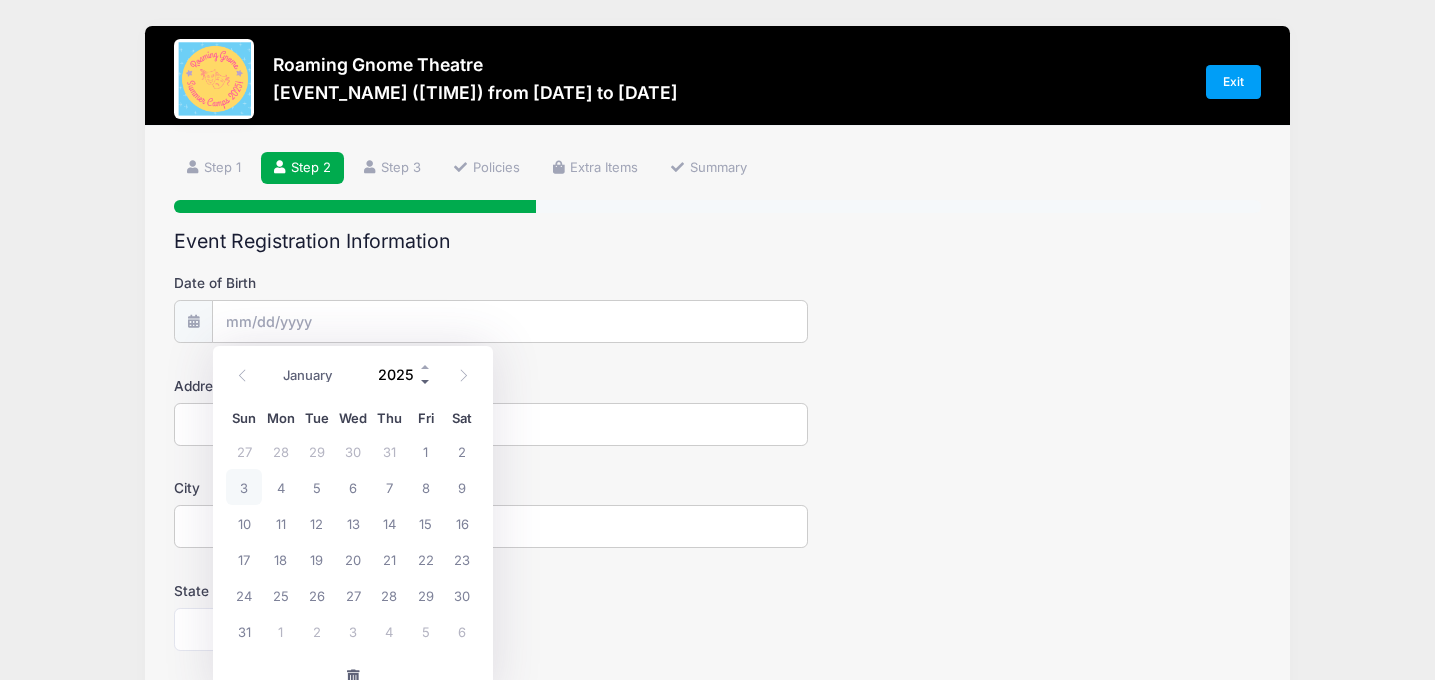click at bounding box center (426, 382) 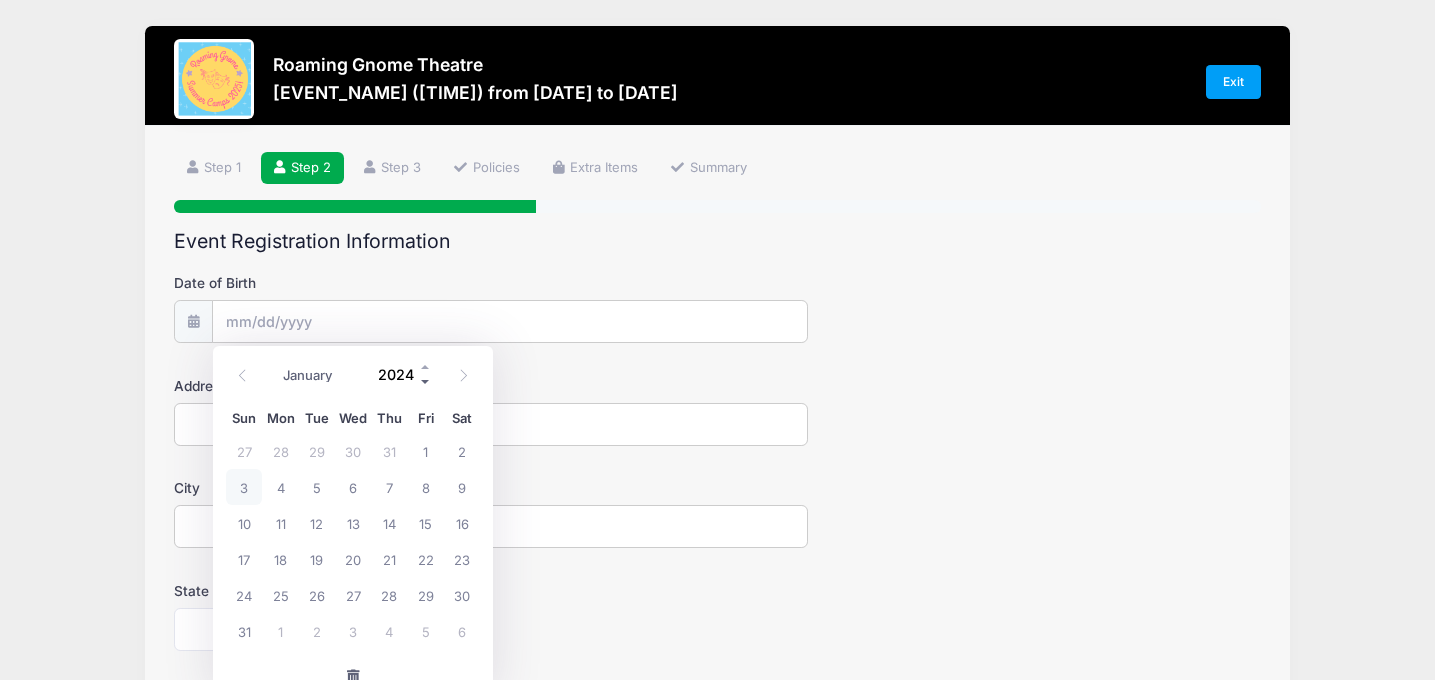 click at bounding box center [426, 382] 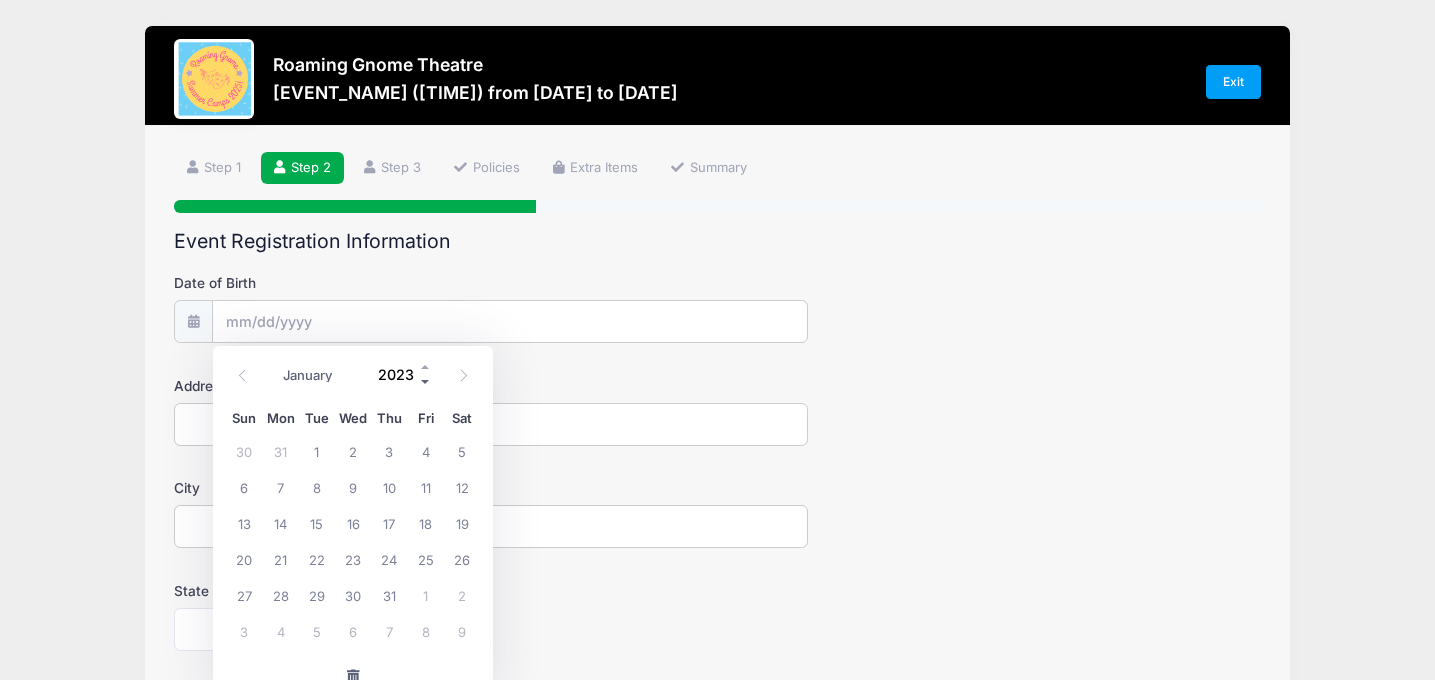 click at bounding box center [426, 382] 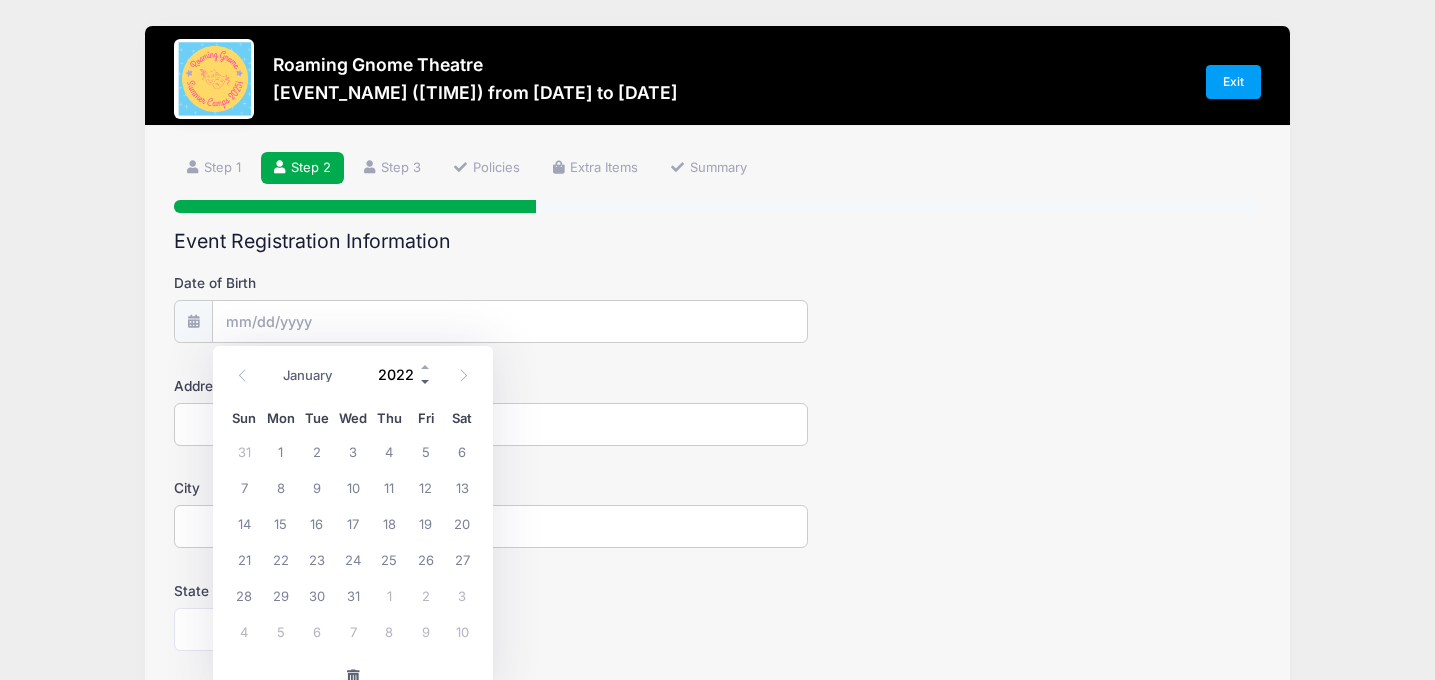 click at bounding box center [426, 382] 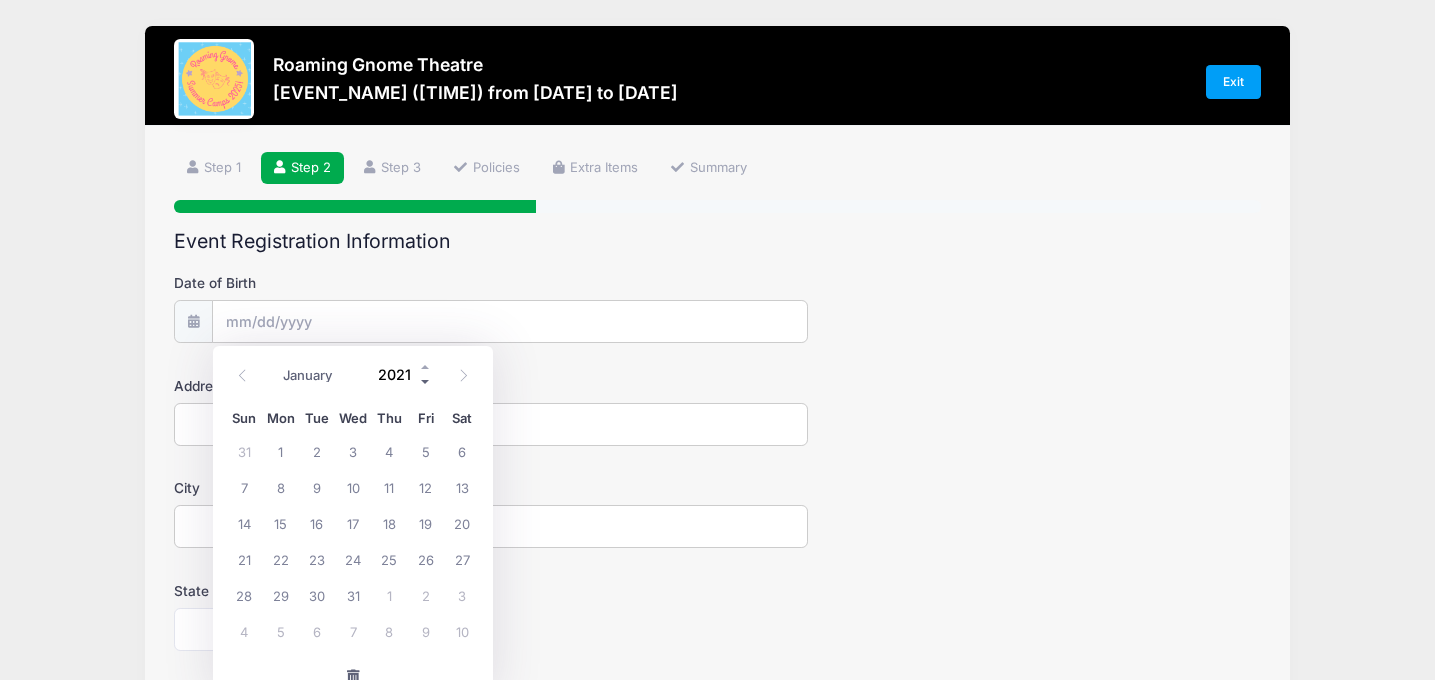 click at bounding box center [426, 382] 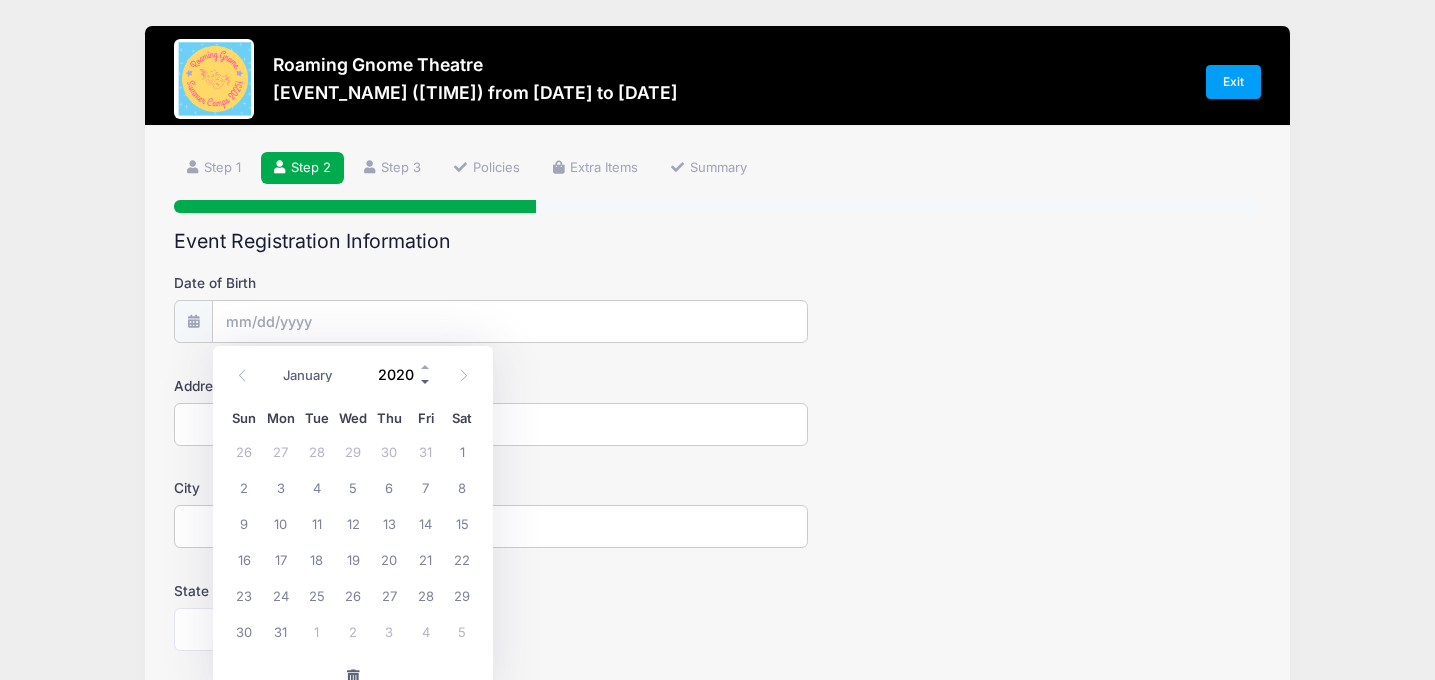 click at bounding box center (426, 382) 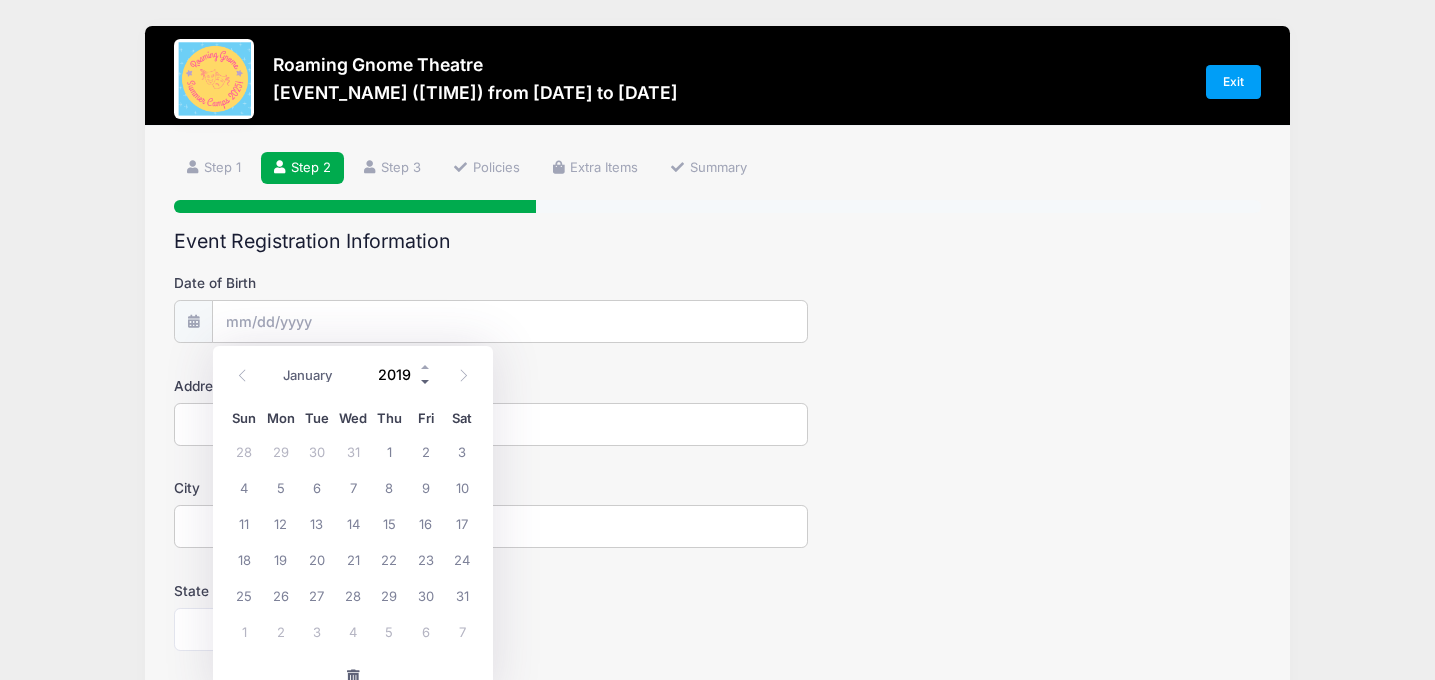 click at bounding box center [426, 382] 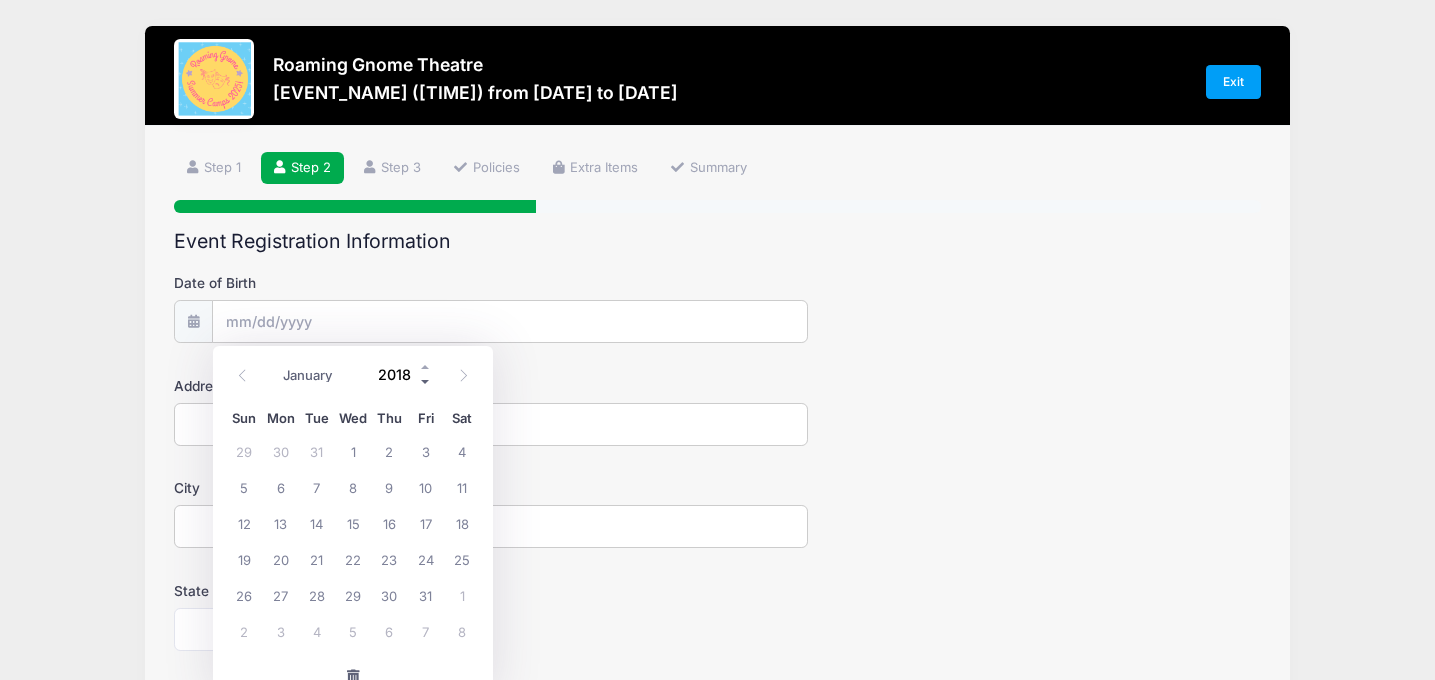 click at bounding box center [426, 382] 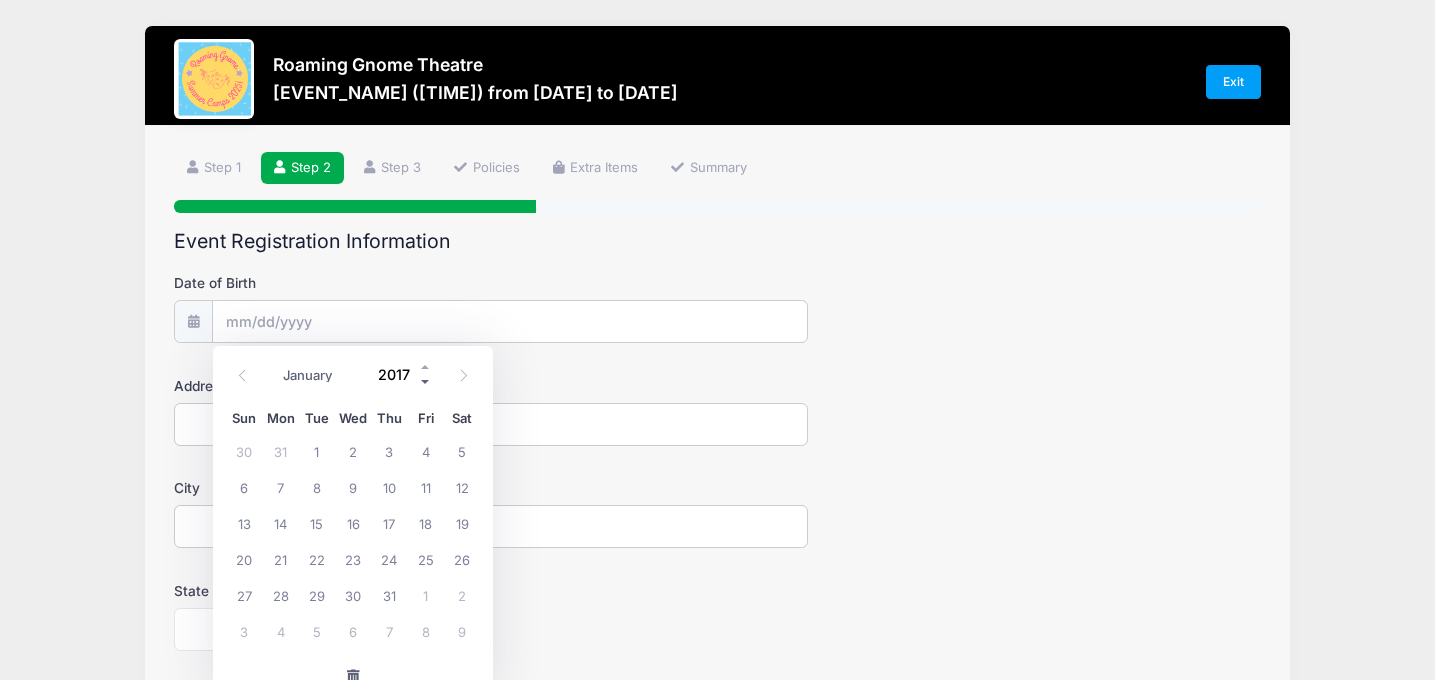 click at bounding box center [426, 382] 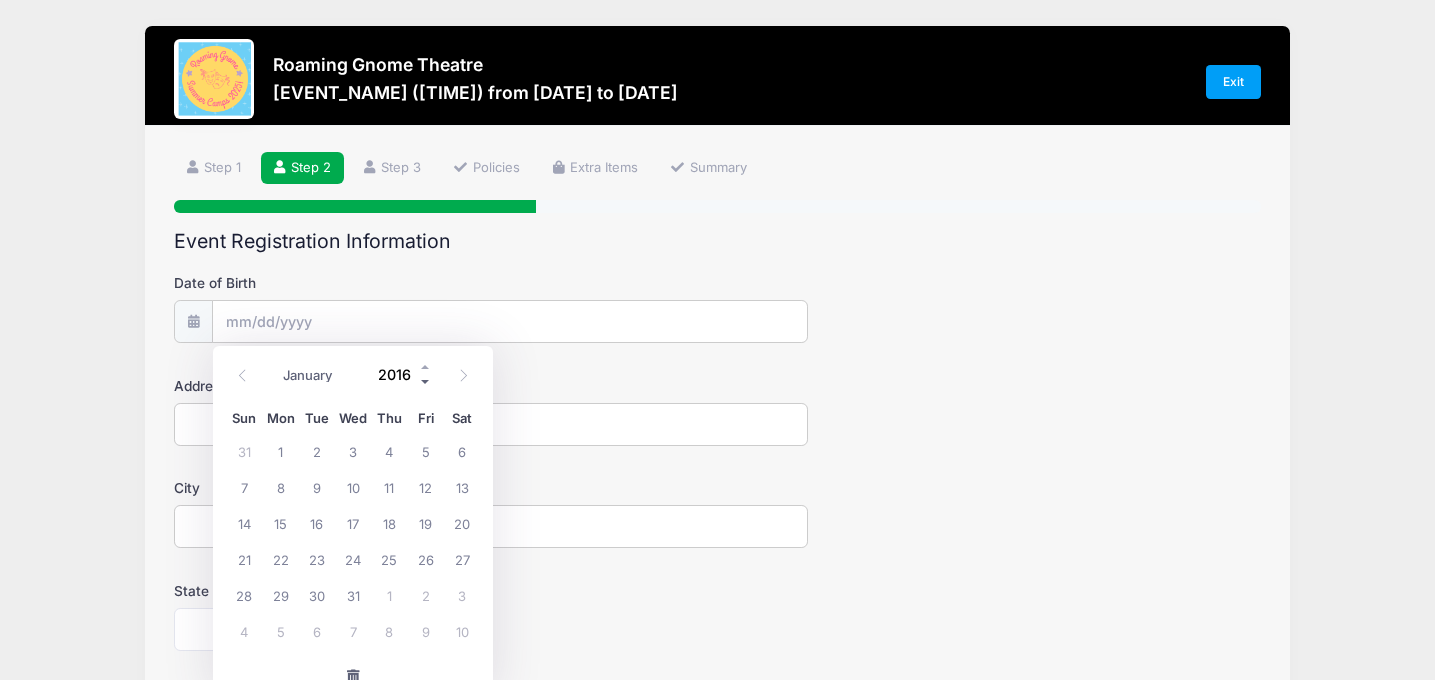 click at bounding box center (426, 382) 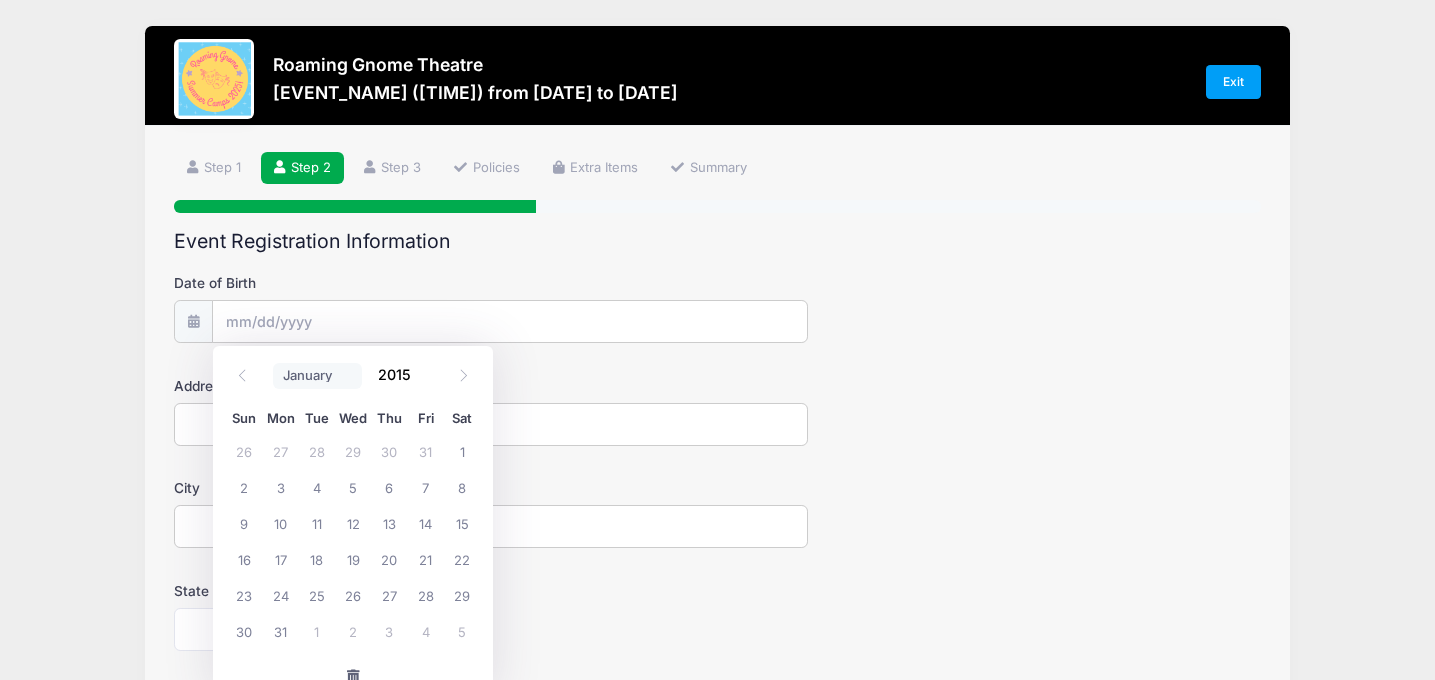 click on "January February March April May June July August September October November December" at bounding box center (317, 376) 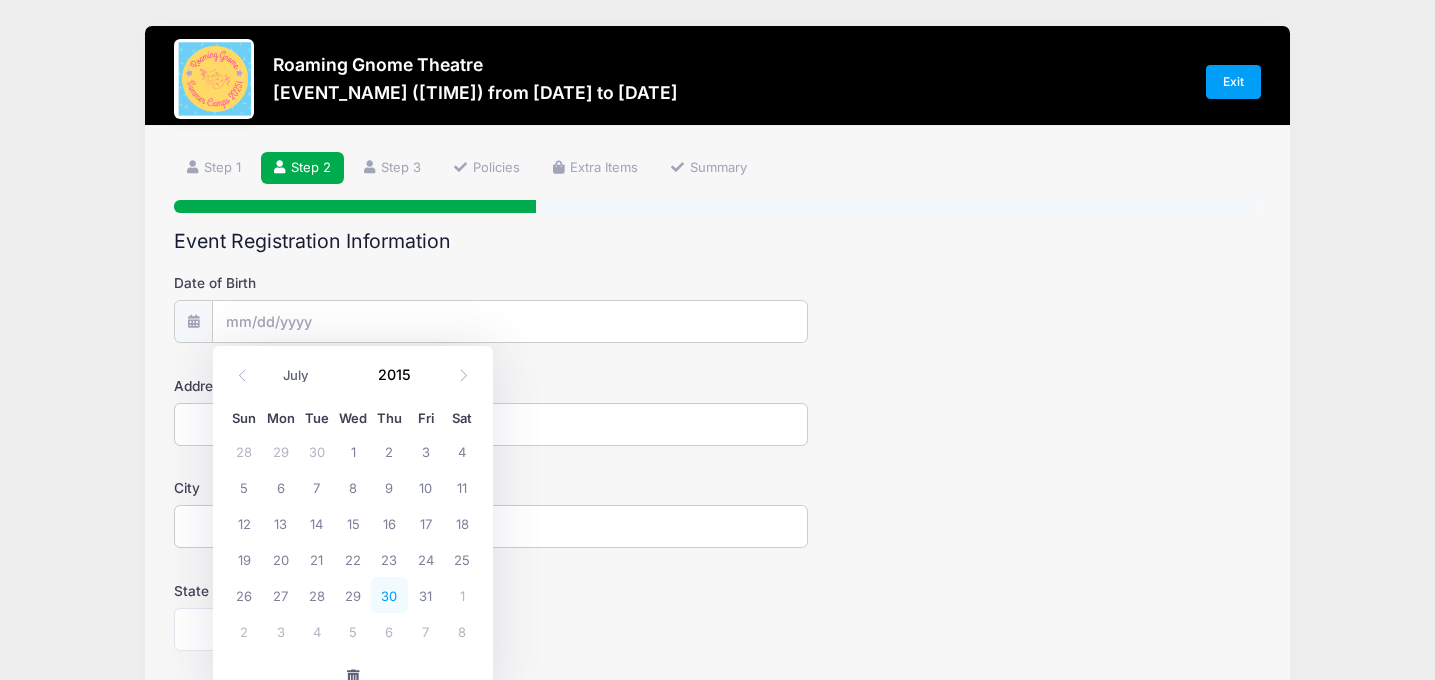 click on "30" at bounding box center [389, 595] 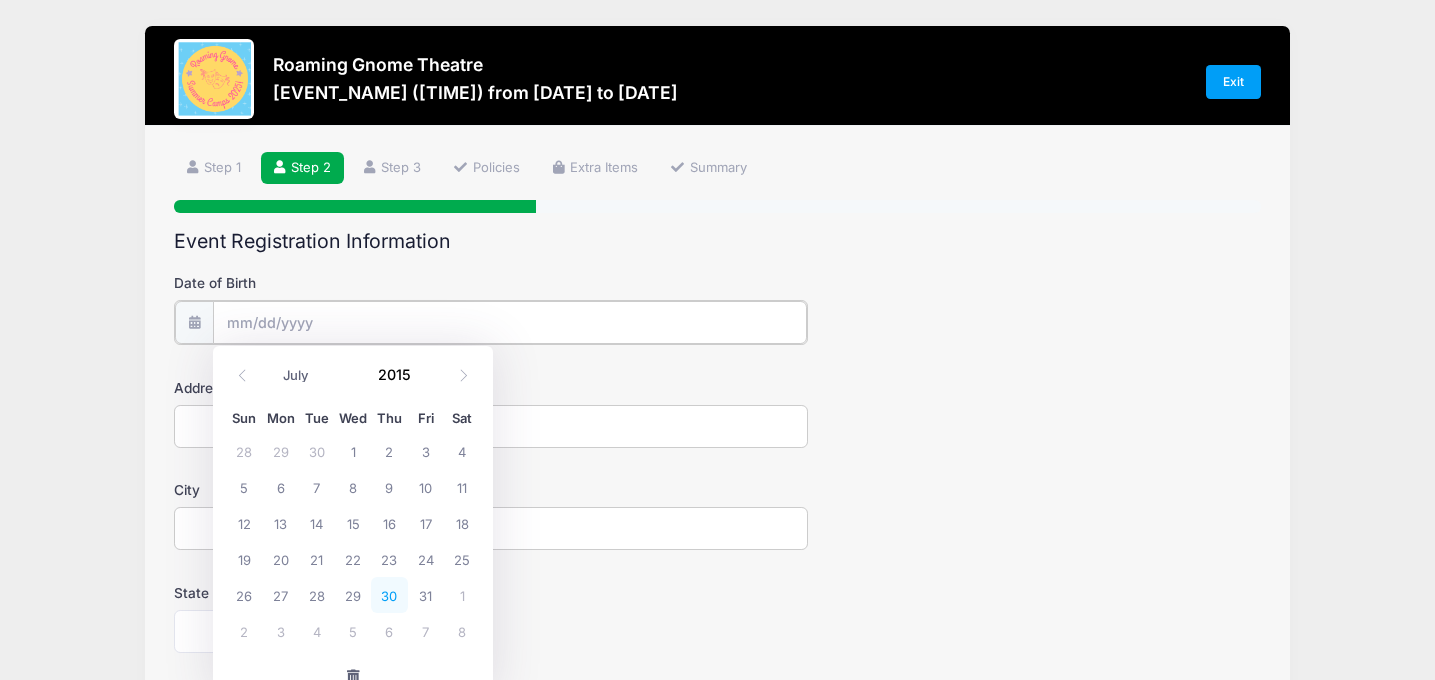 type on "[DATE]" 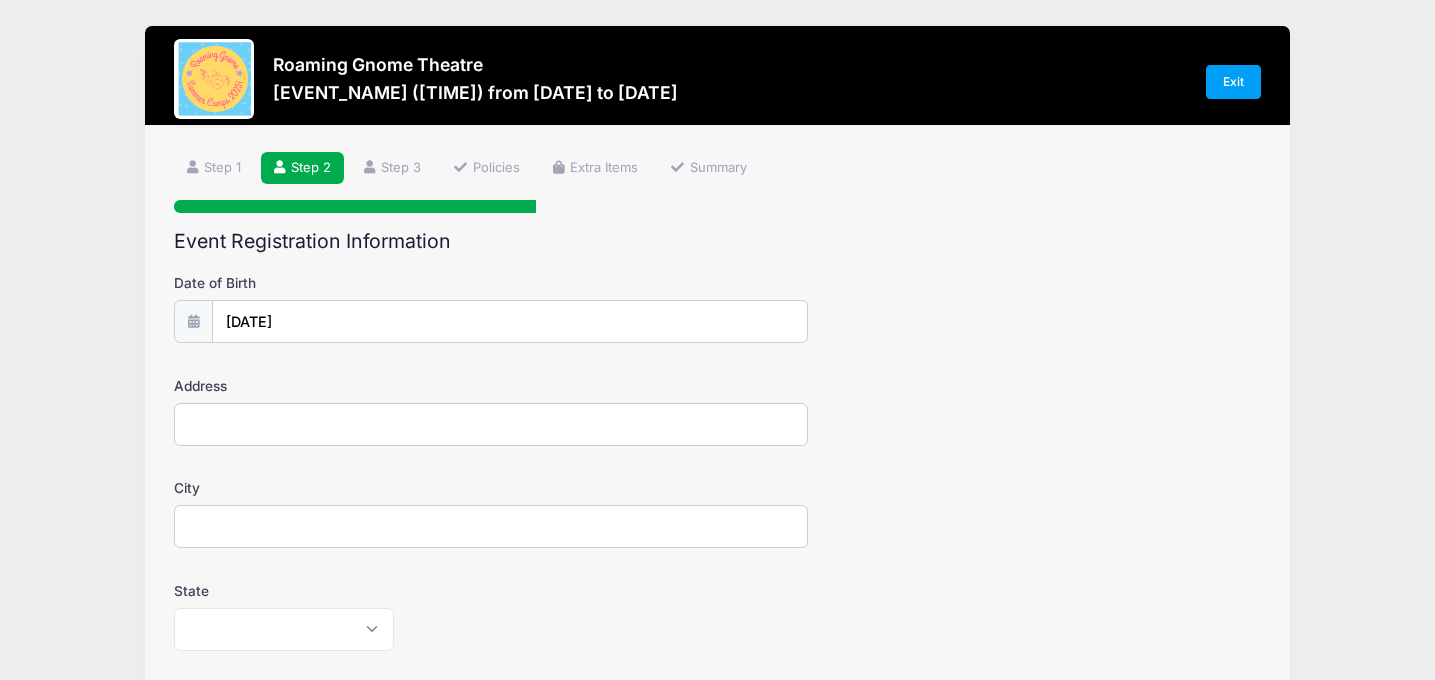 click on "Address" at bounding box center [491, 424] 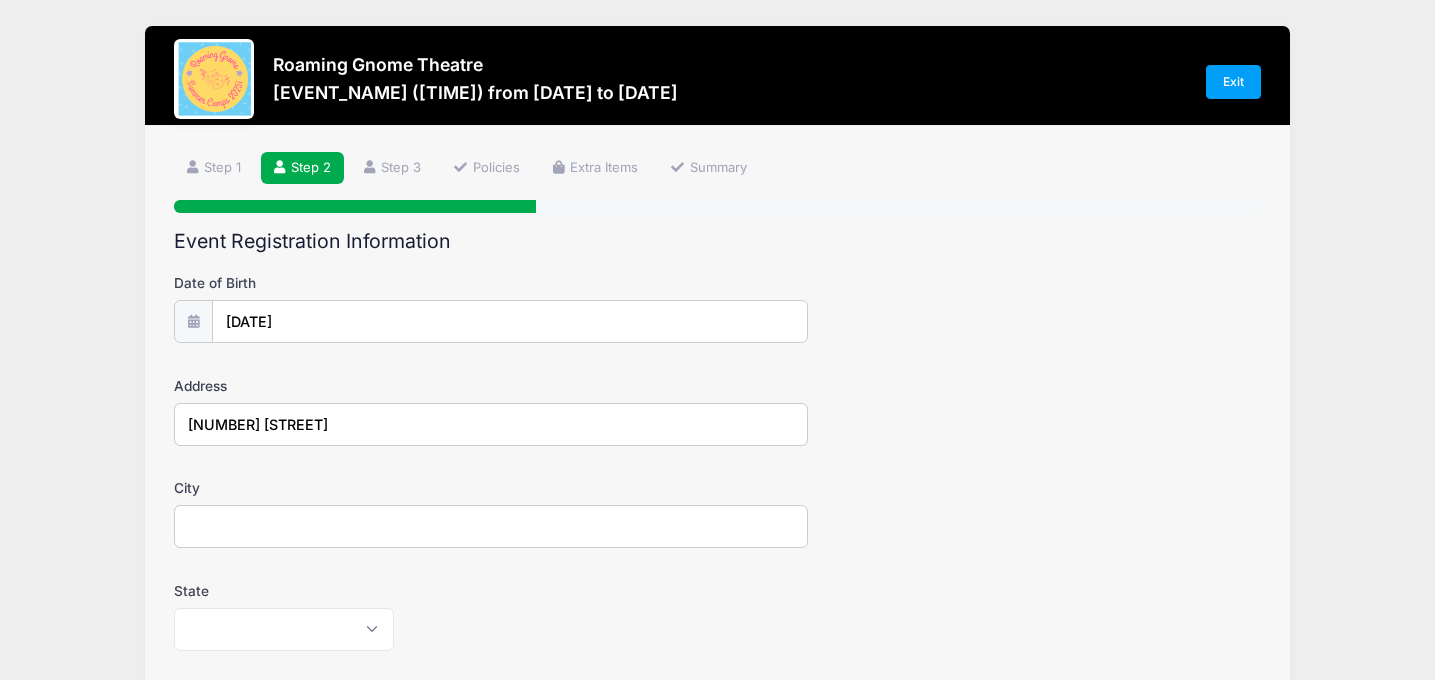 type on "[CITY]" 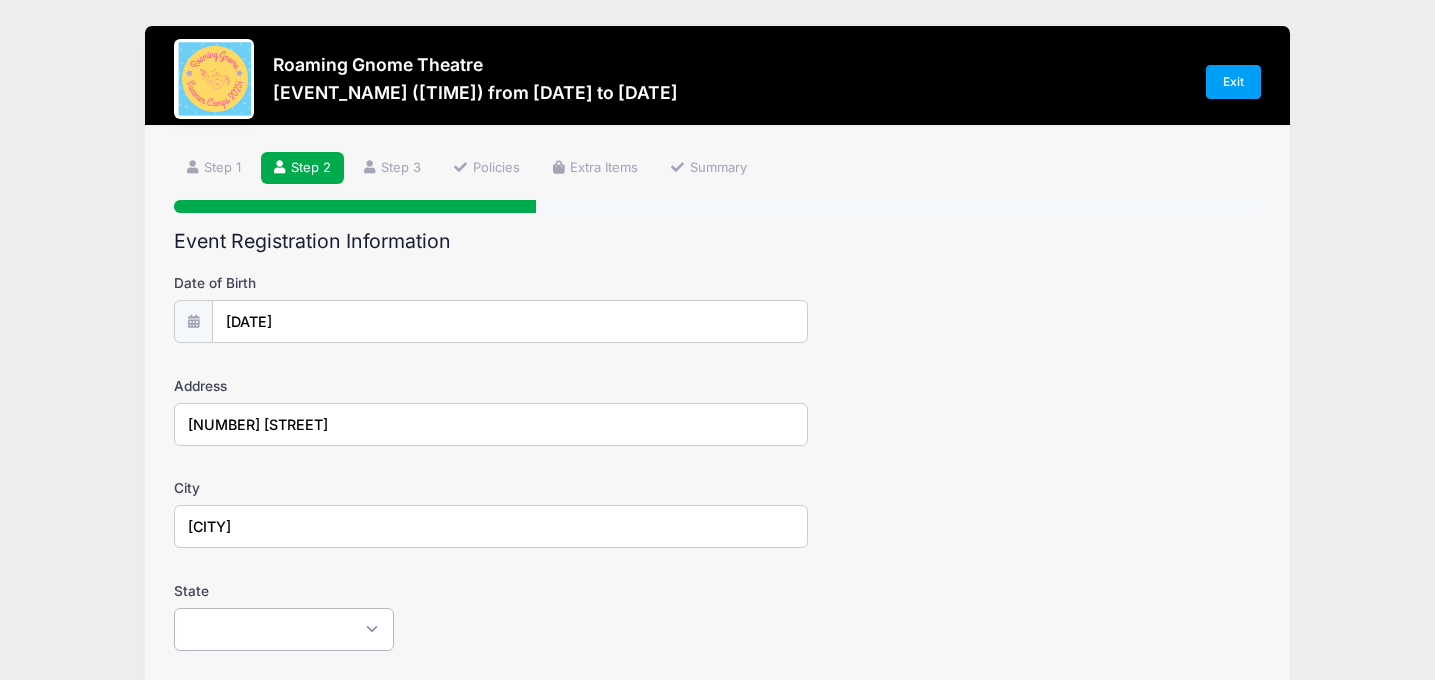 select on "CO" 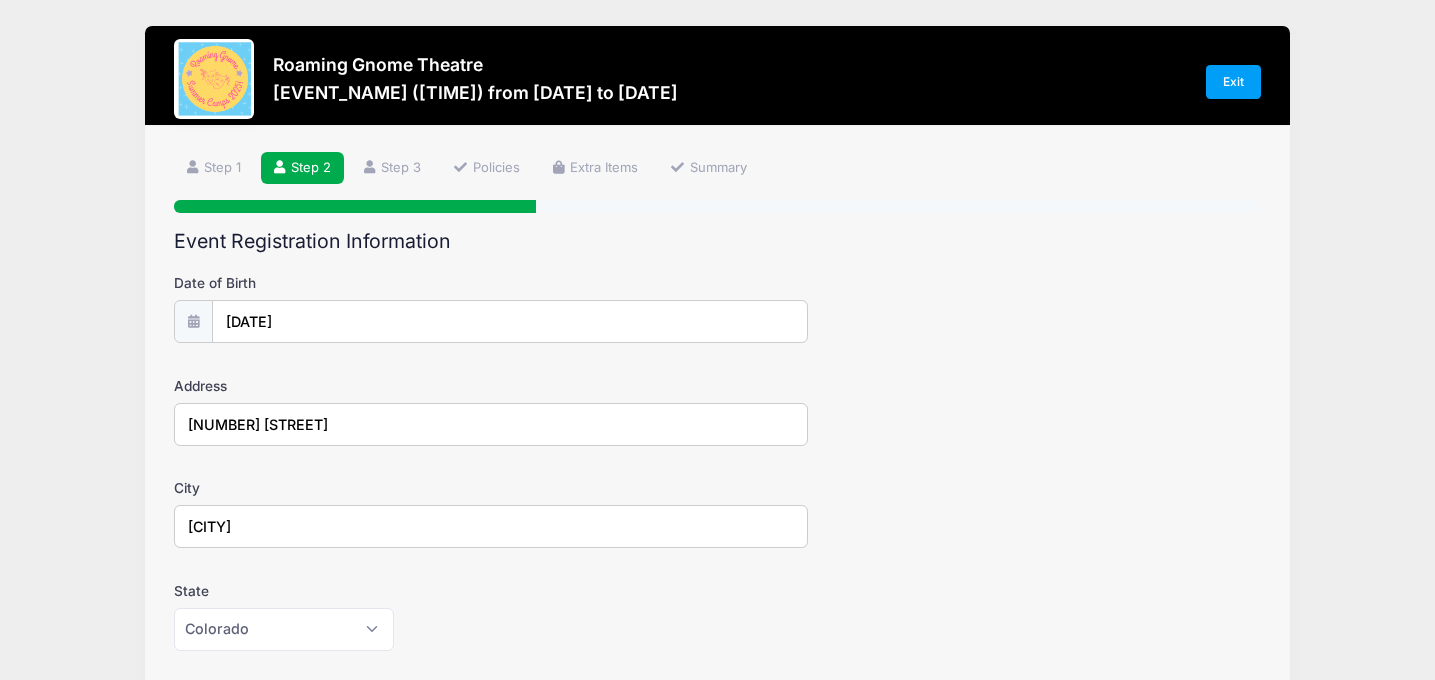 type on "80238" 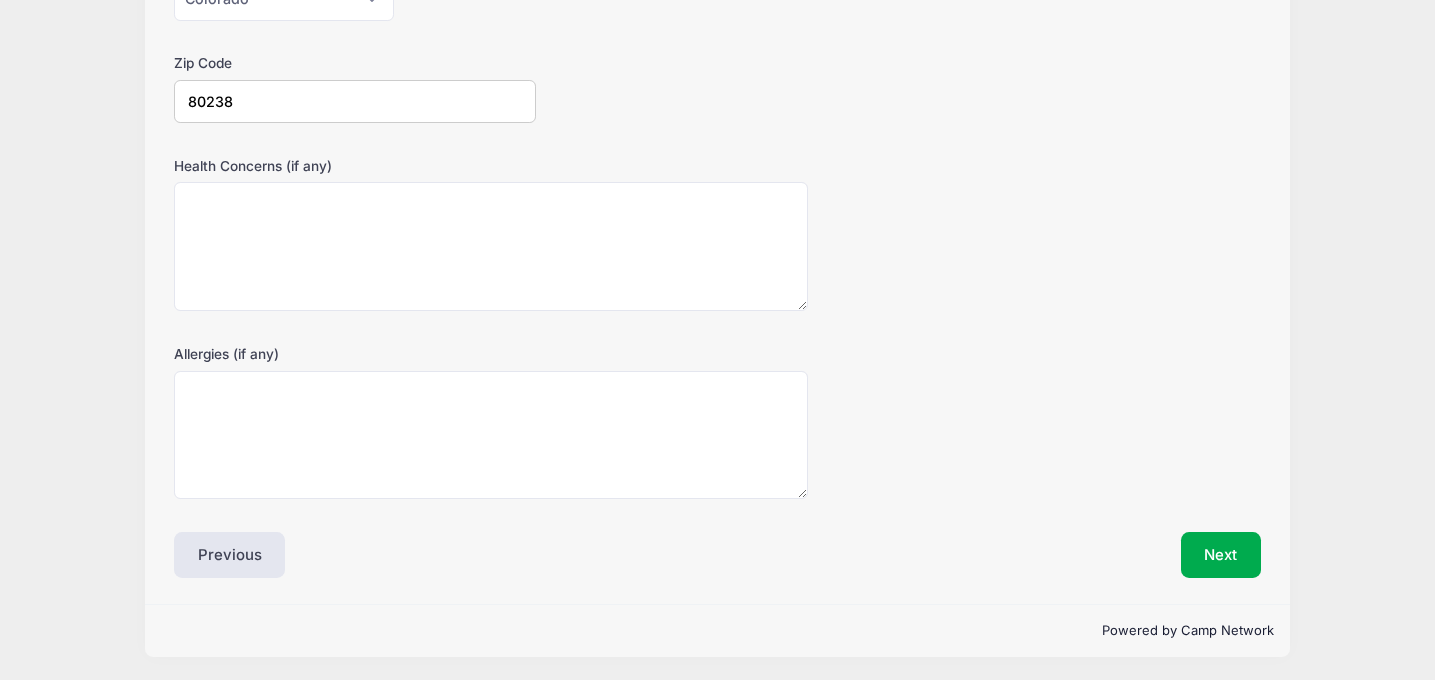 scroll, scrollTop: 632, scrollLeft: 0, axis: vertical 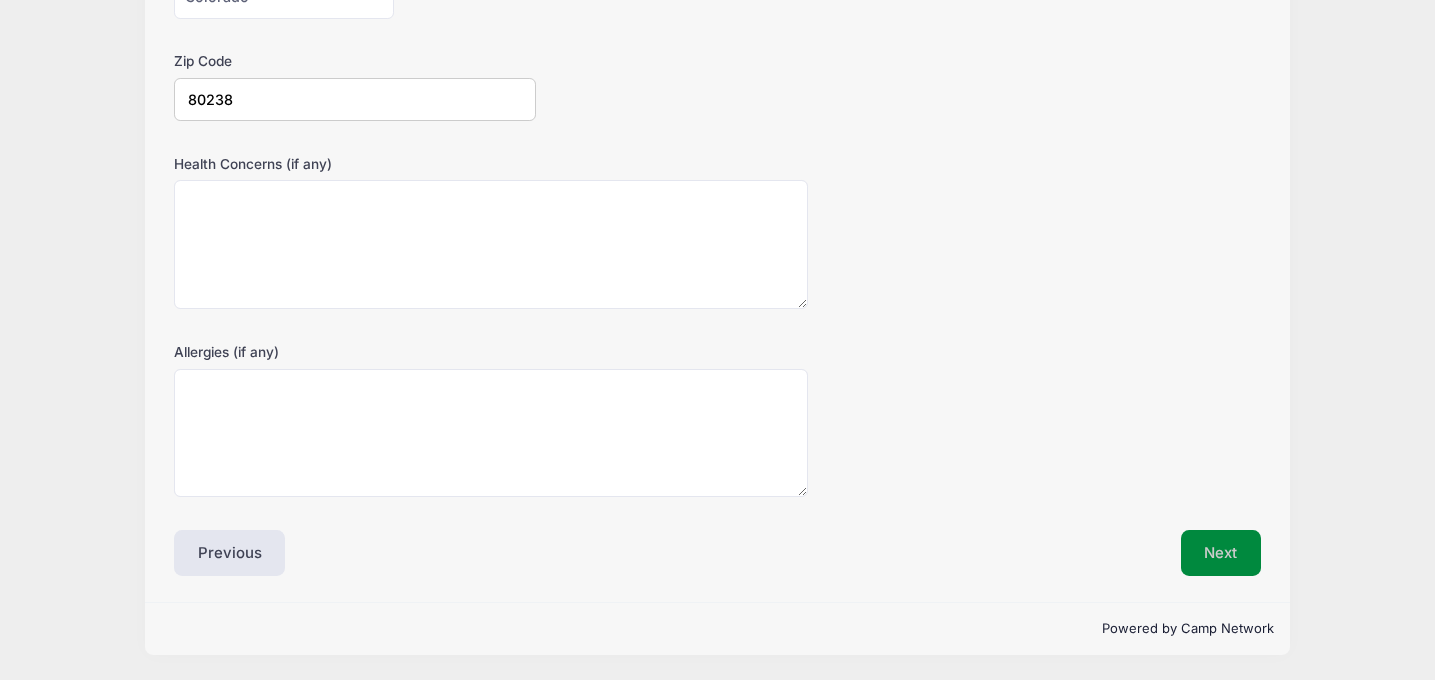 click on "Next" at bounding box center [1221, 553] 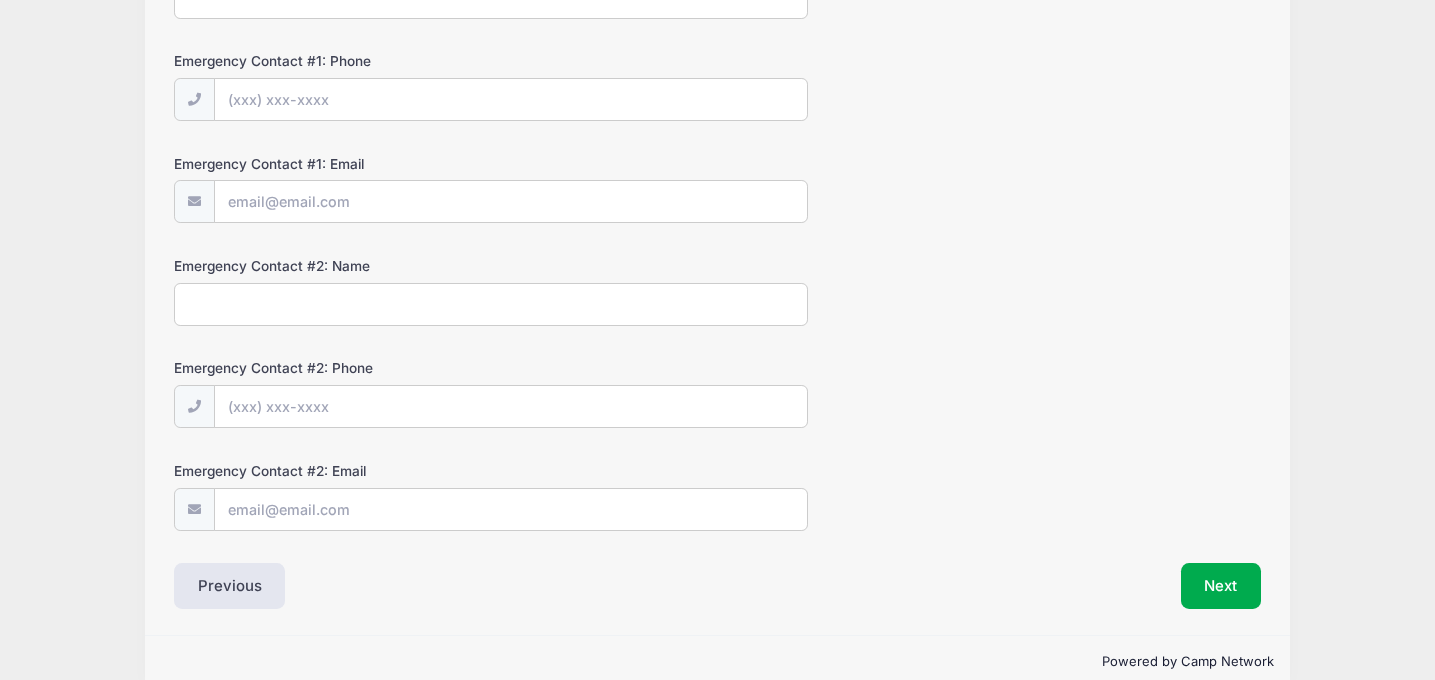 scroll, scrollTop: 4, scrollLeft: 0, axis: vertical 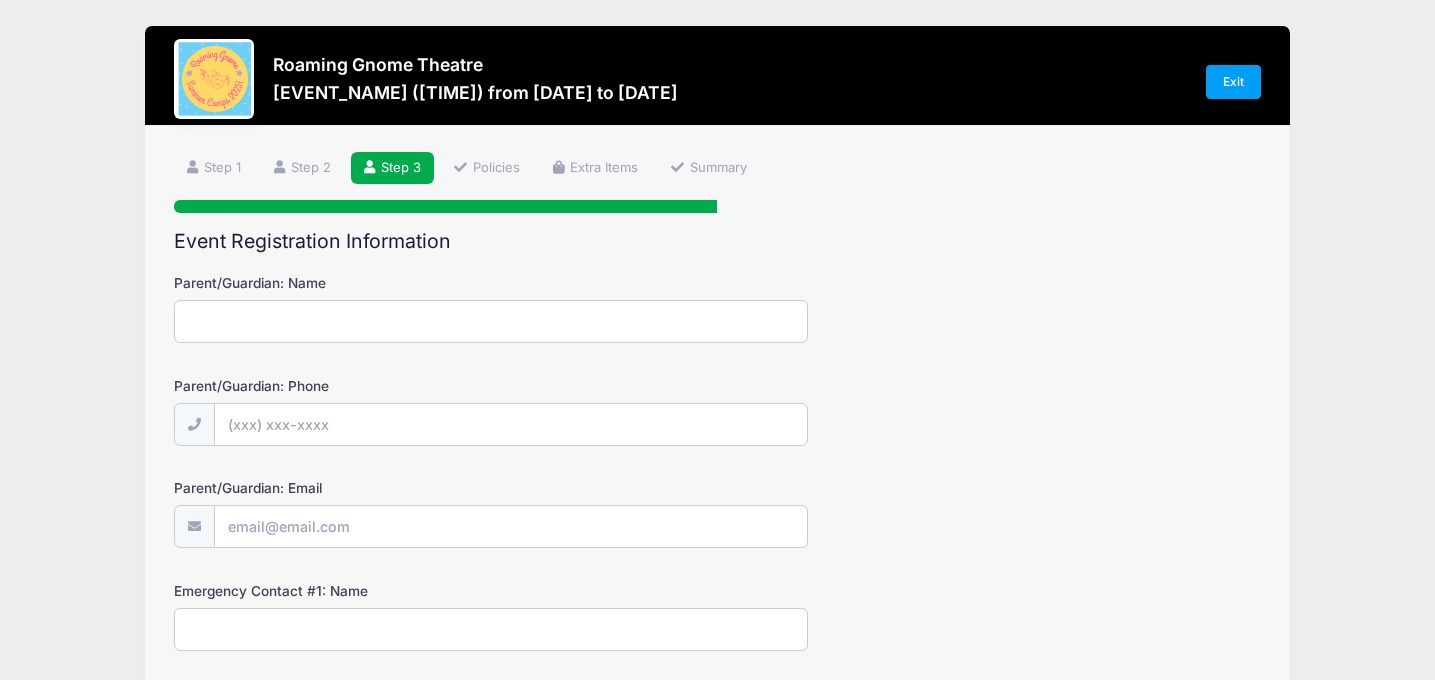 click on "Parent/Guardian: Name" at bounding box center [491, 321] 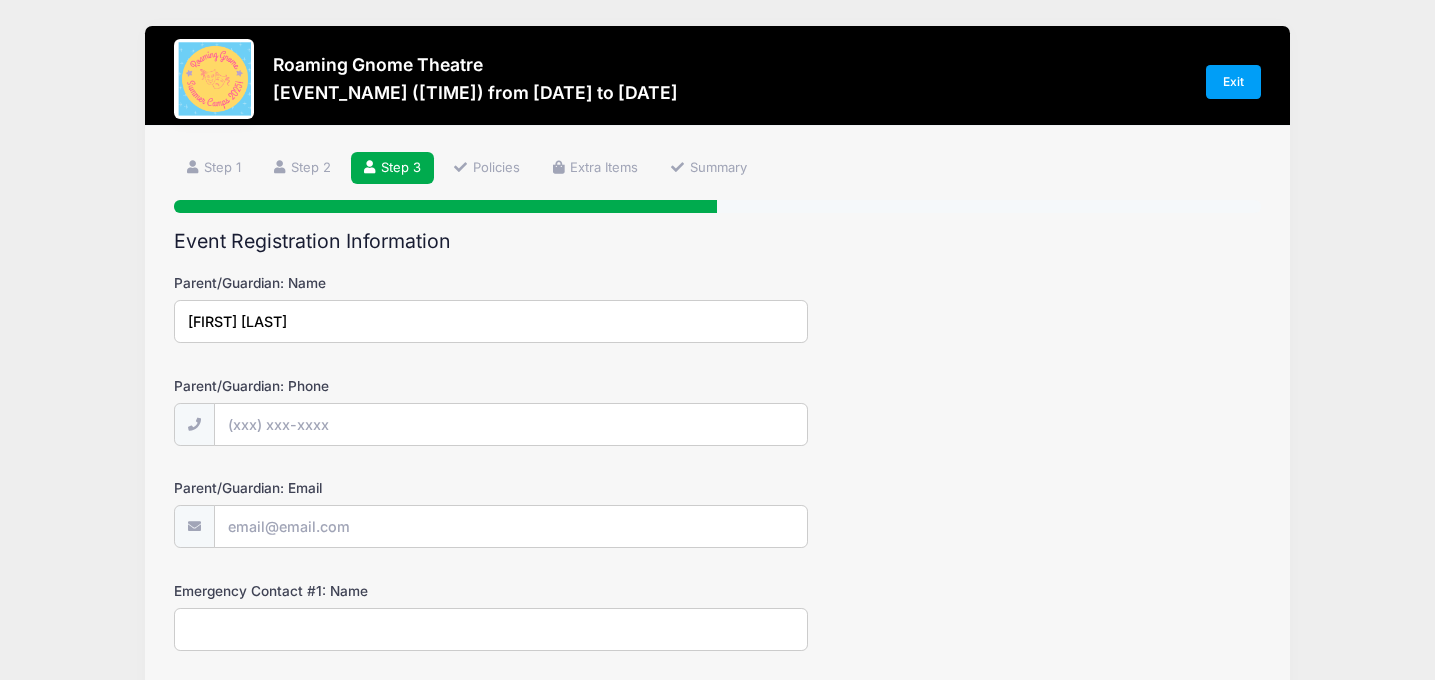 type on "[FIRST] [LAST]" 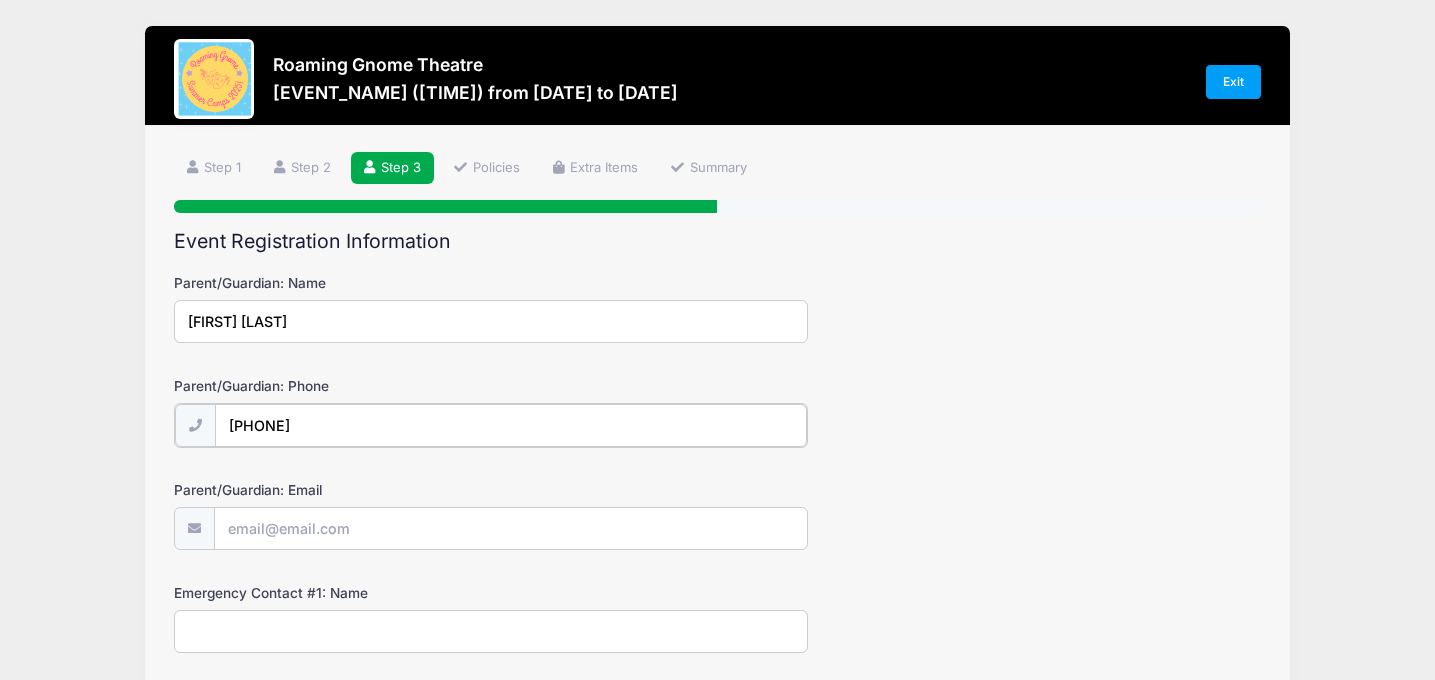 type on "[PHONE]" 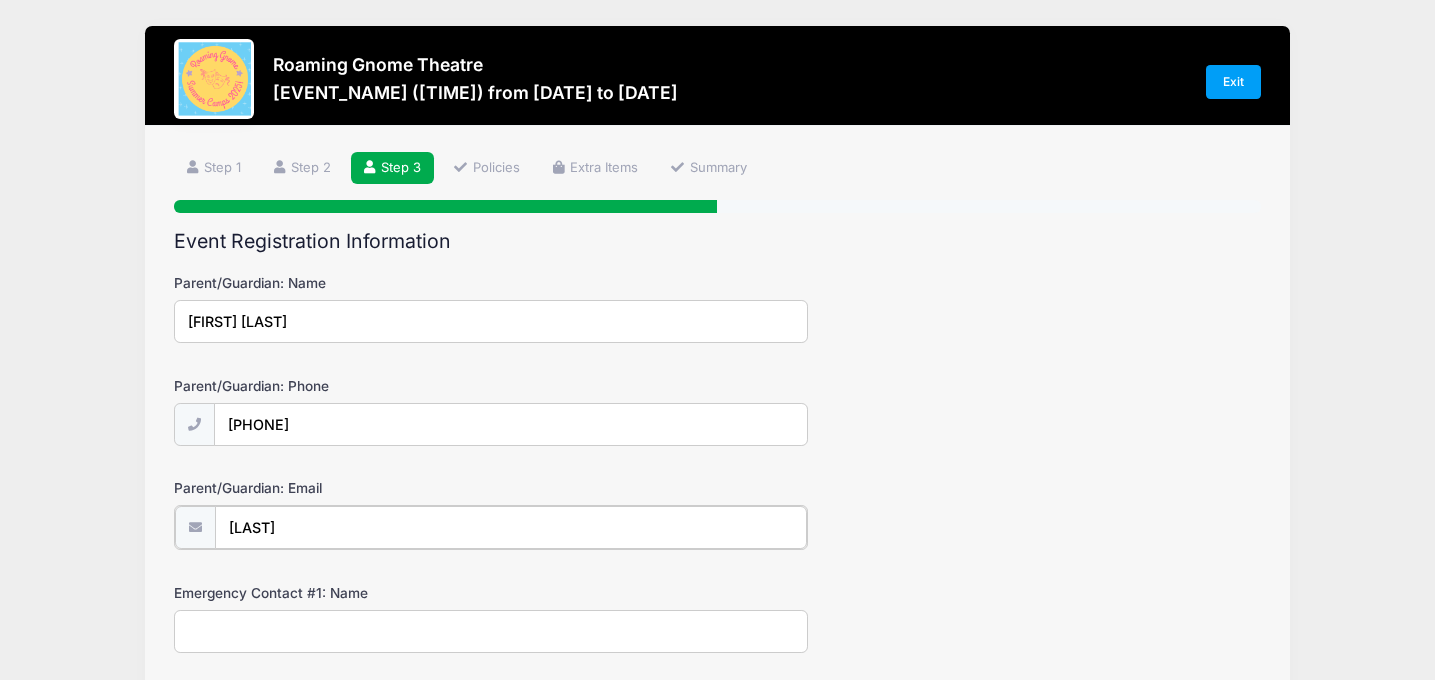 type on "[EMAIL]" 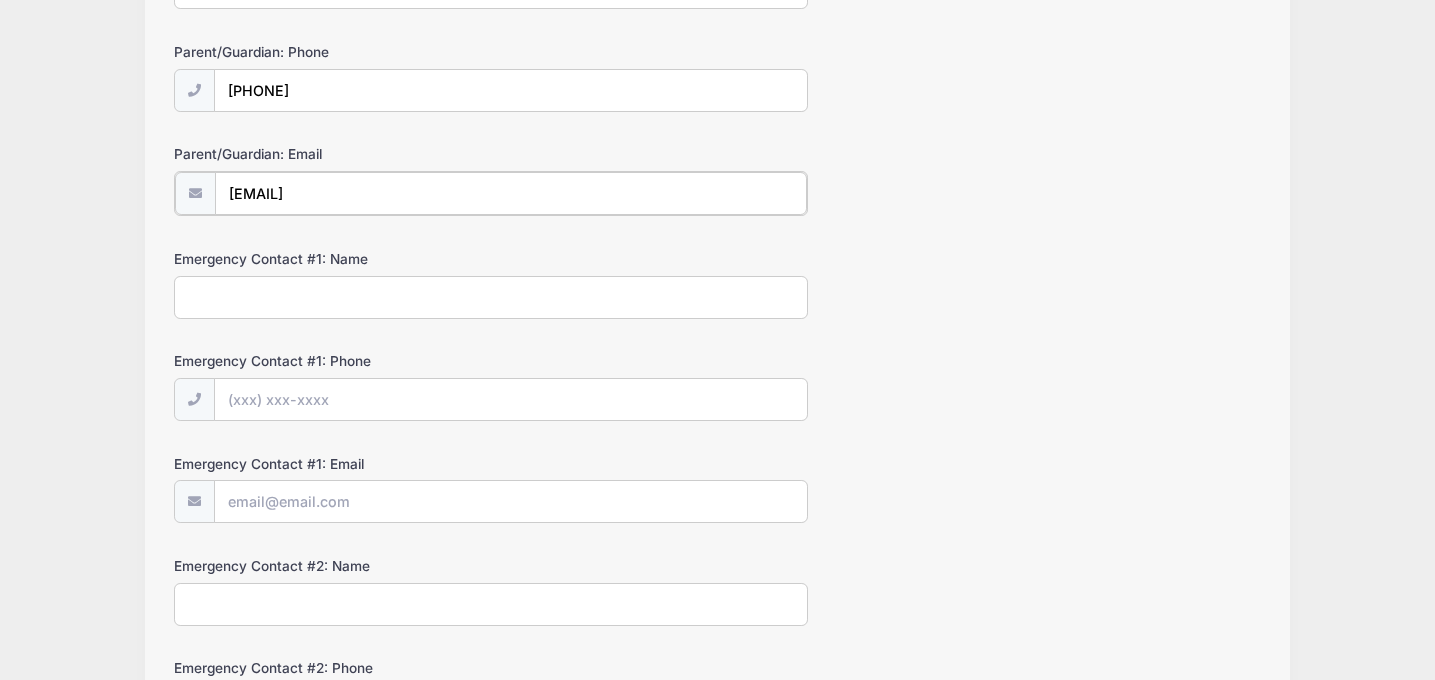 scroll, scrollTop: 353, scrollLeft: 0, axis: vertical 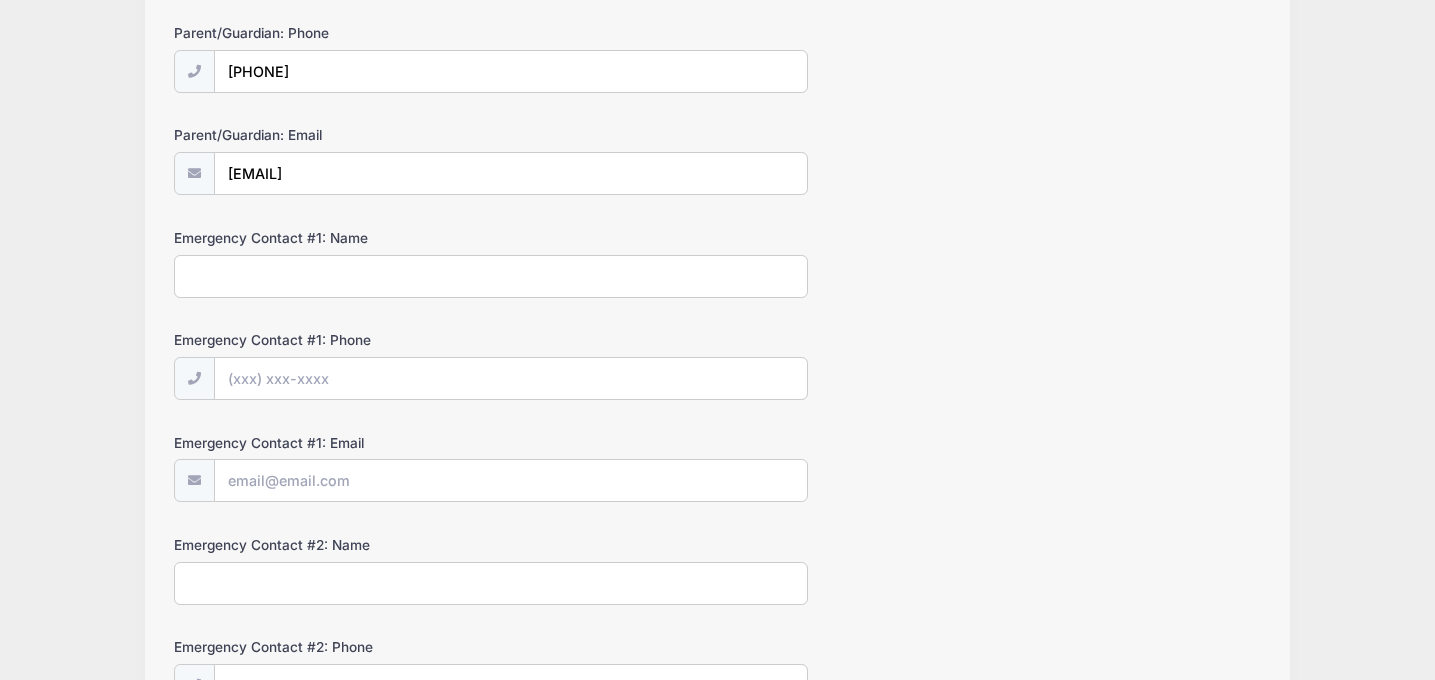 click on "Emergency Contact #1: Name" at bounding box center (491, 276) 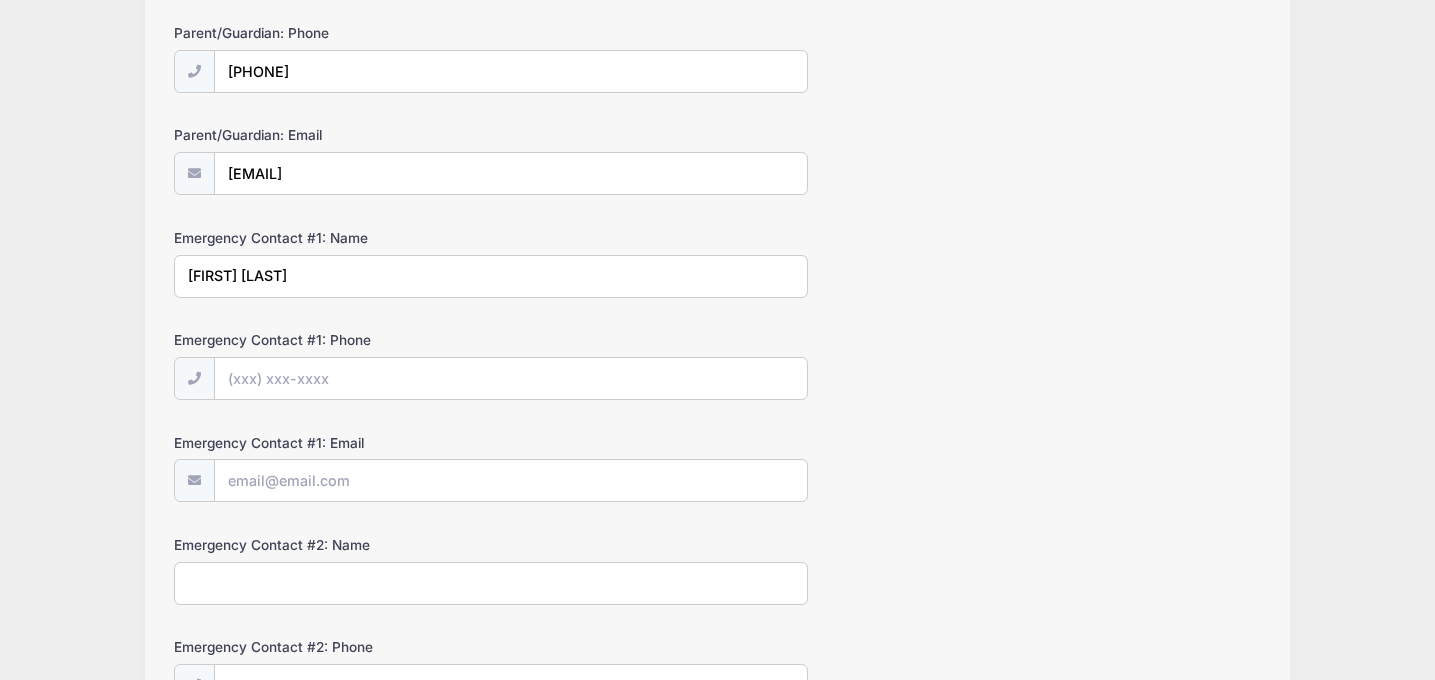 type on "[FIRST] [LAST]" 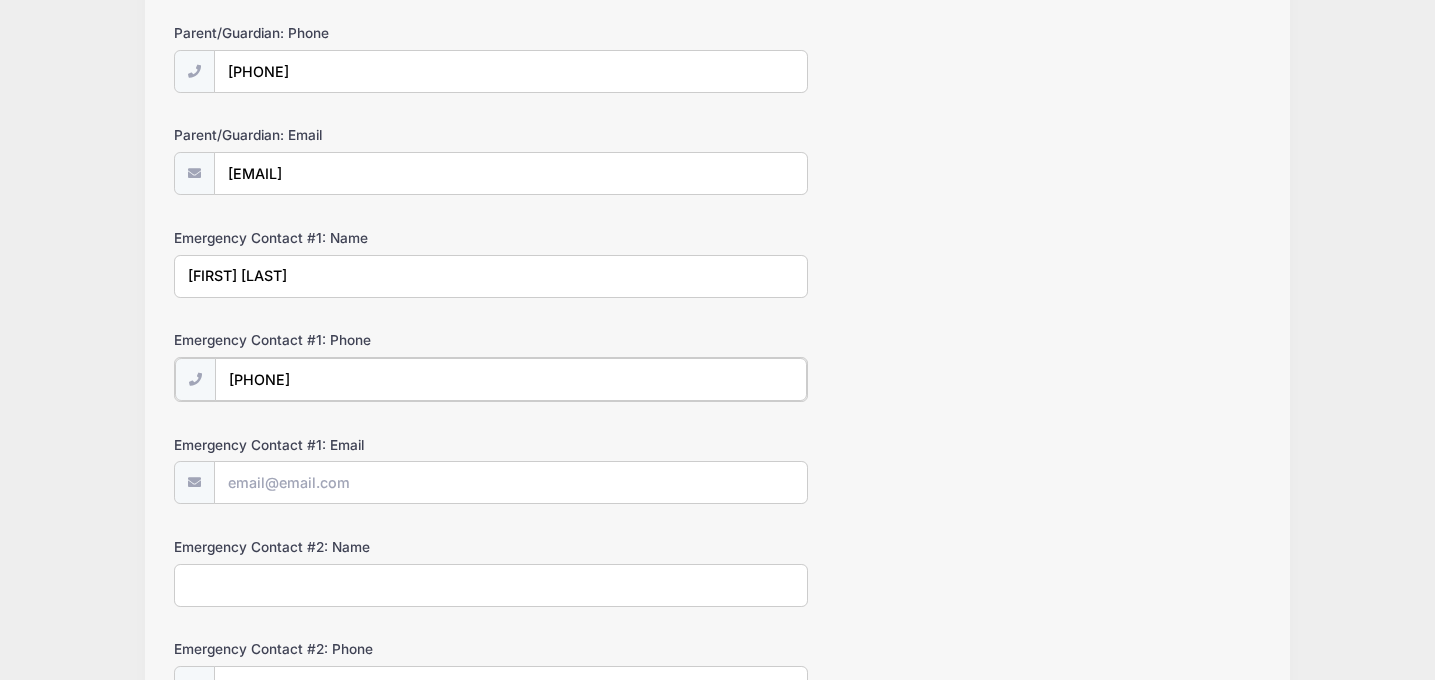 type on "[PHONE]" 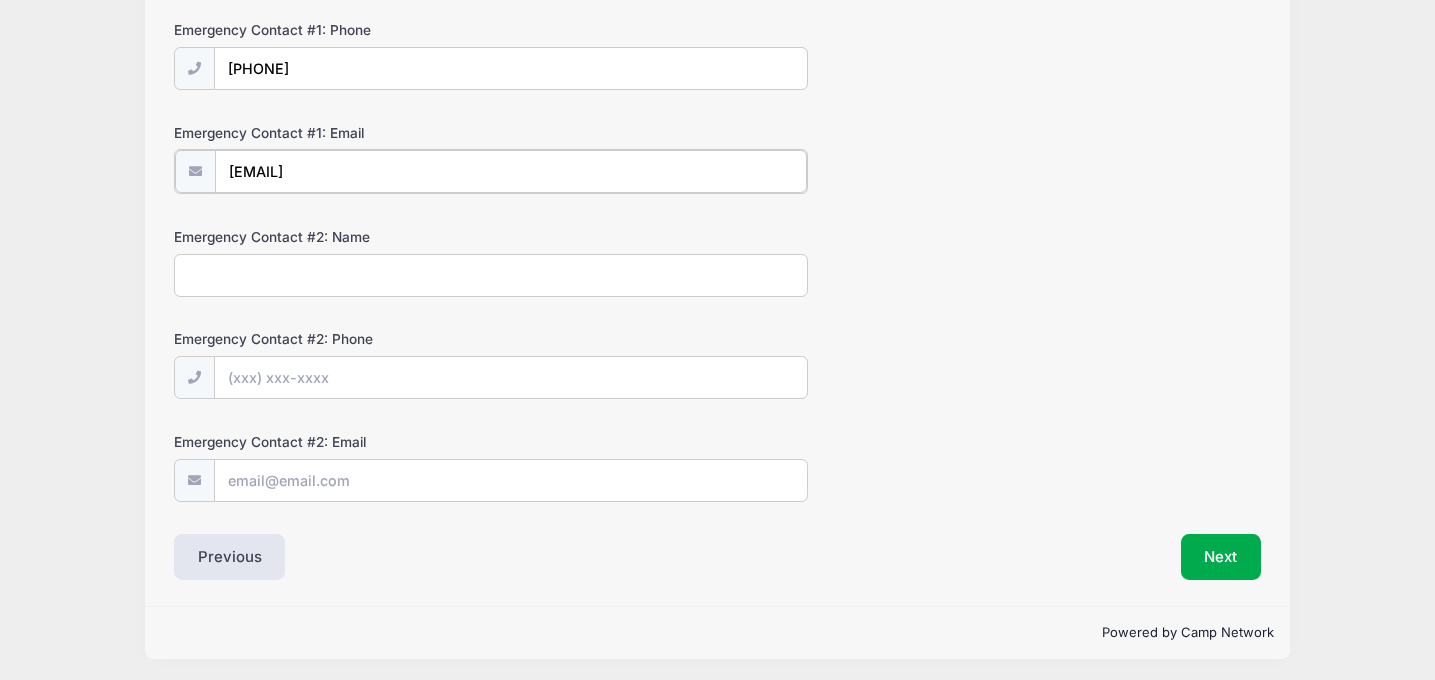 scroll, scrollTop: 667, scrollLeft: 0, axis: vertical 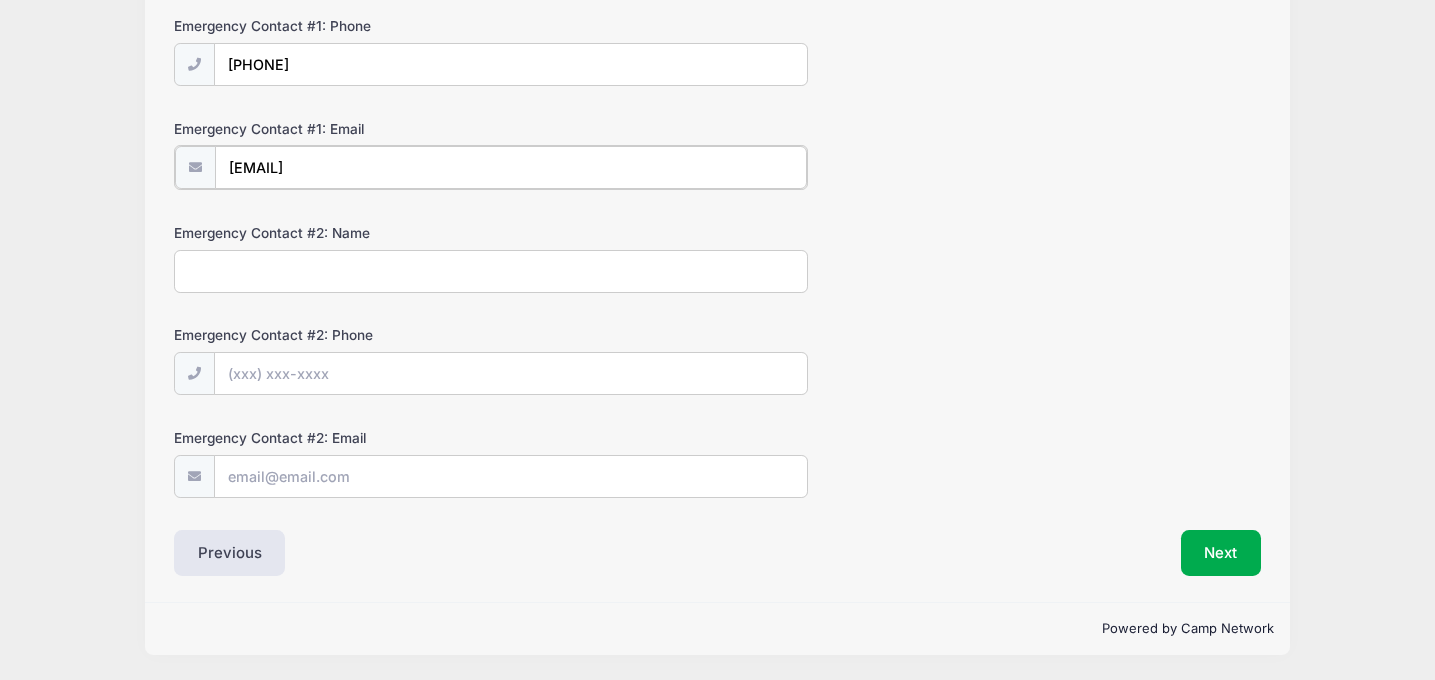 type on "[EMAIL]" 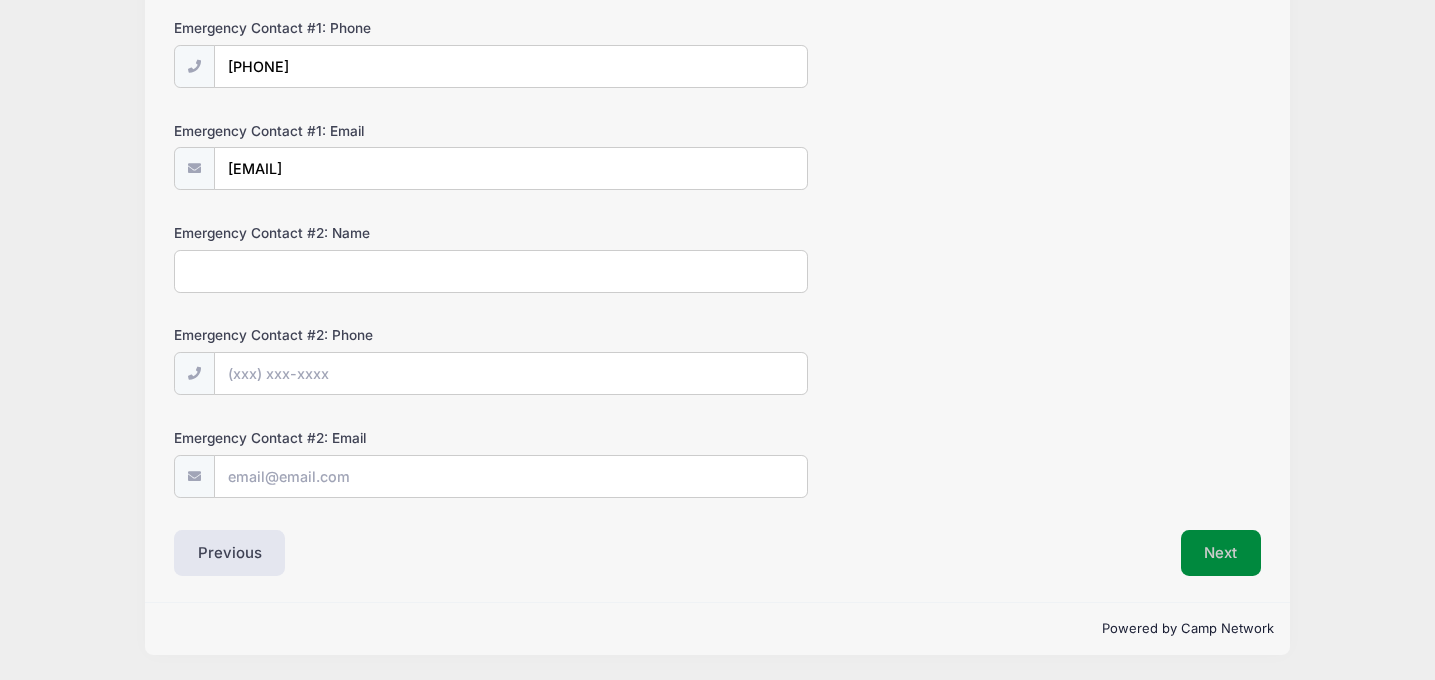 click on "Next" at bounding box center (1221, 553) 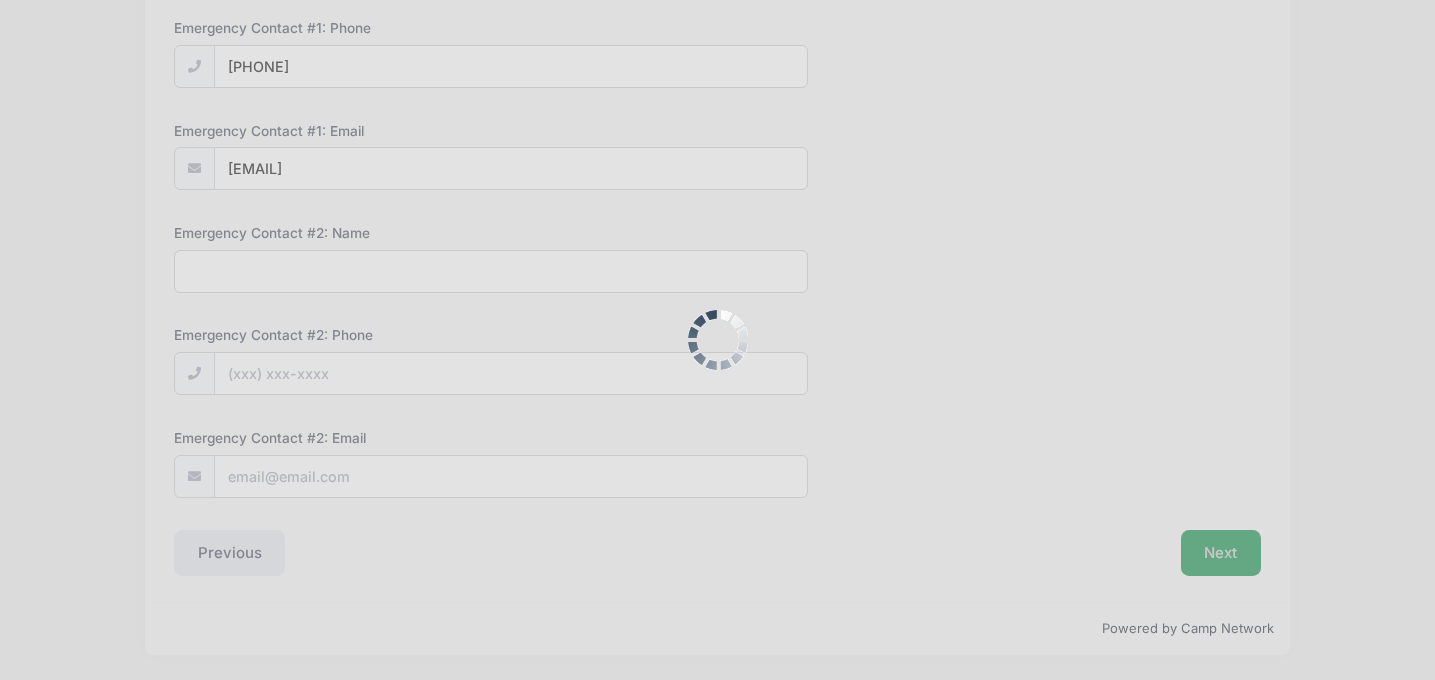 scroll, scrollTop: 0, scrollLeft: 0, axis: both 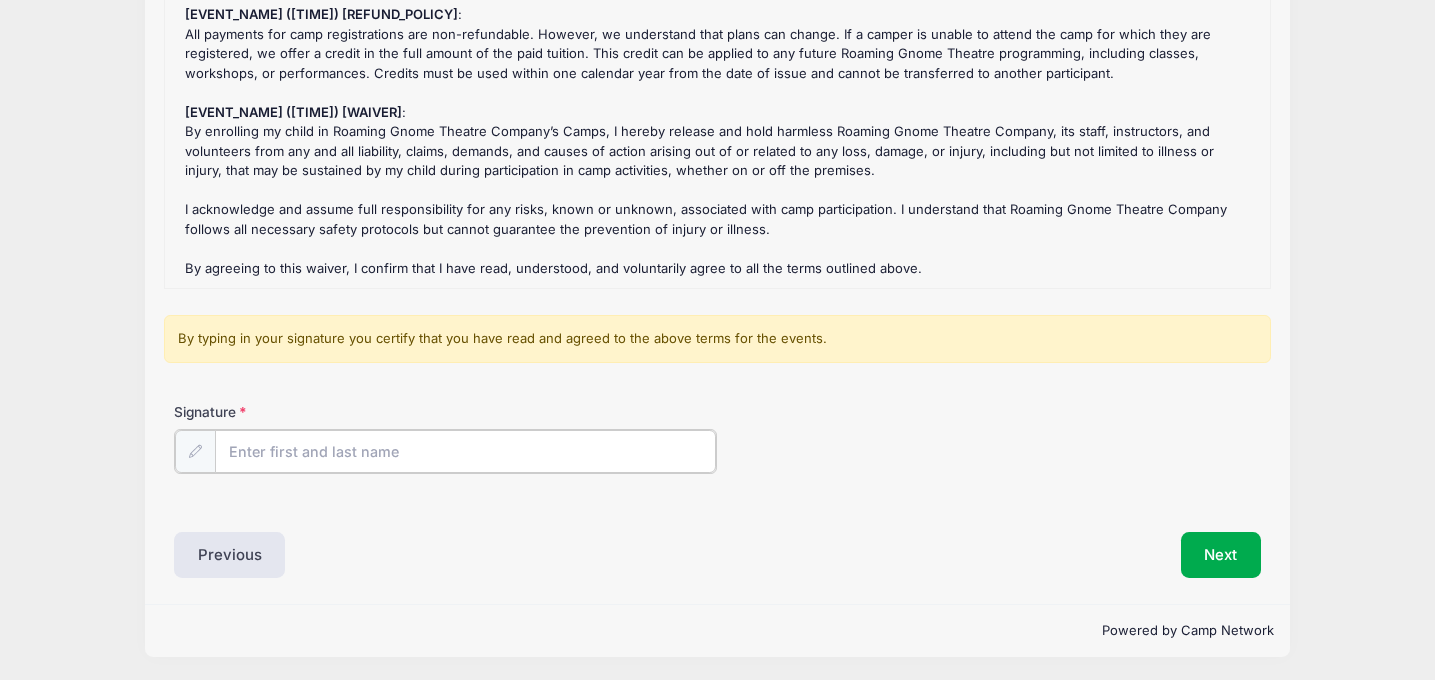 click on "Signature" at bounding box center [466, 451] 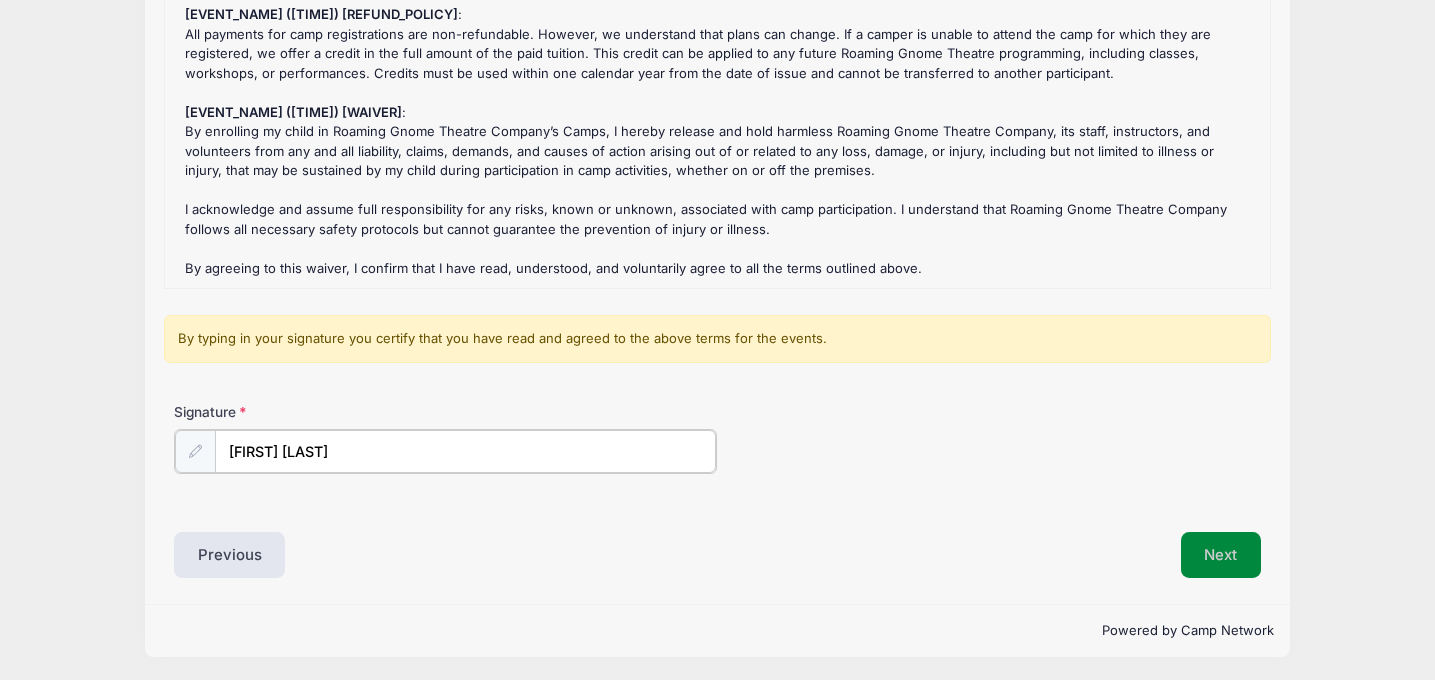 type on "[FIRST] [LAST]" 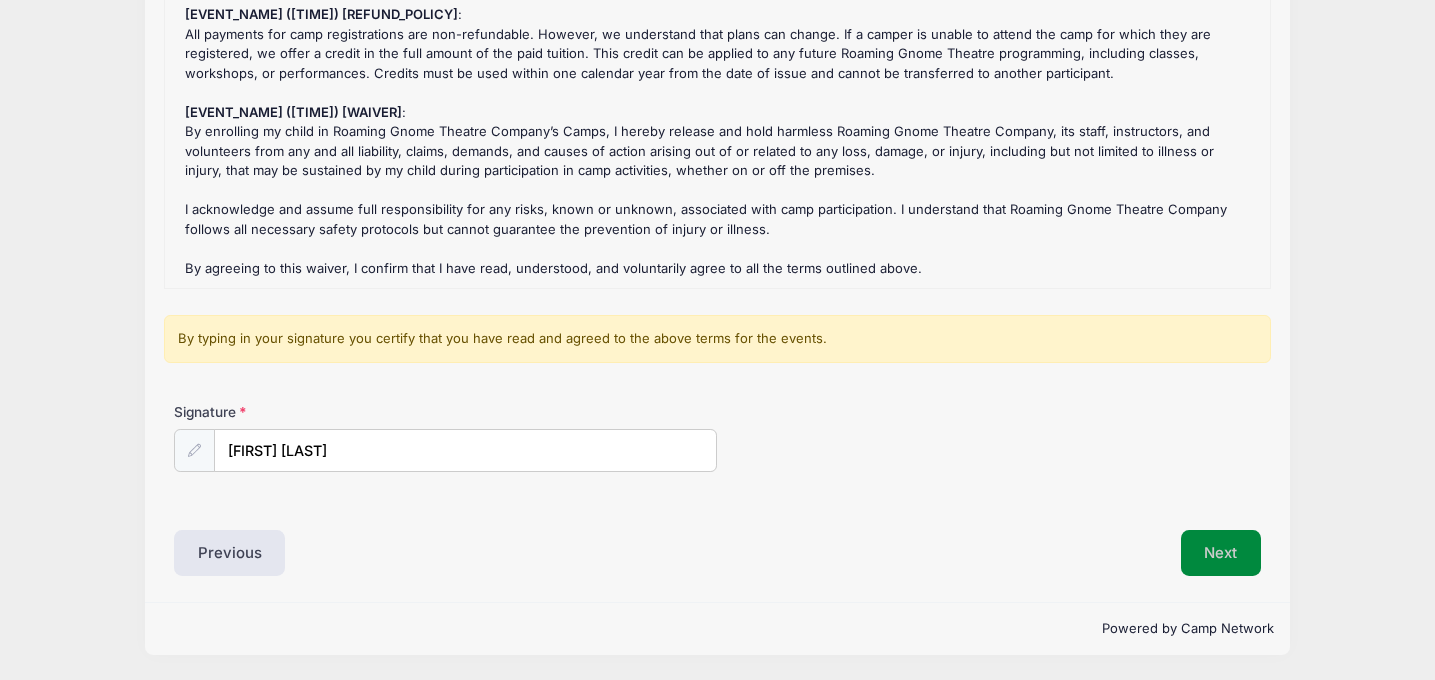 click on "Next" at bounding box center [1221, 553] 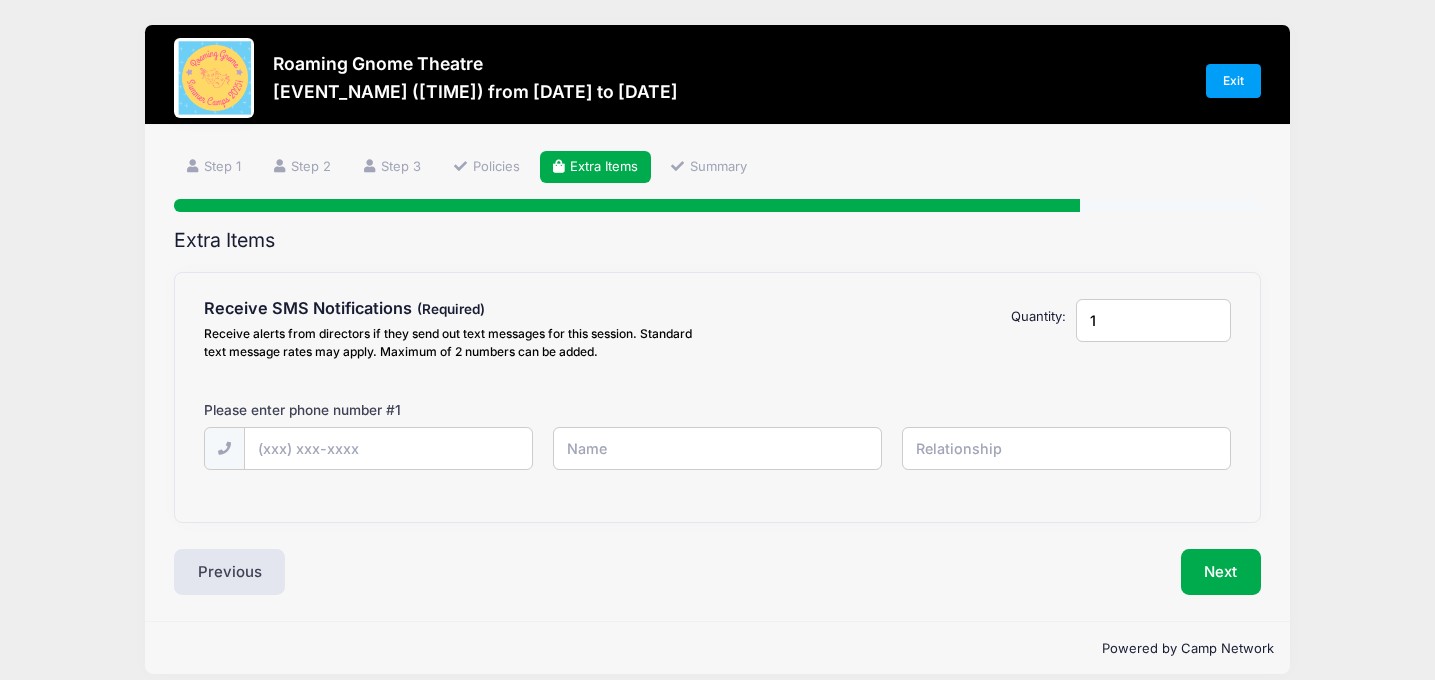 scroll, scrollTop: 0, scrollLeft: 0, axis: both 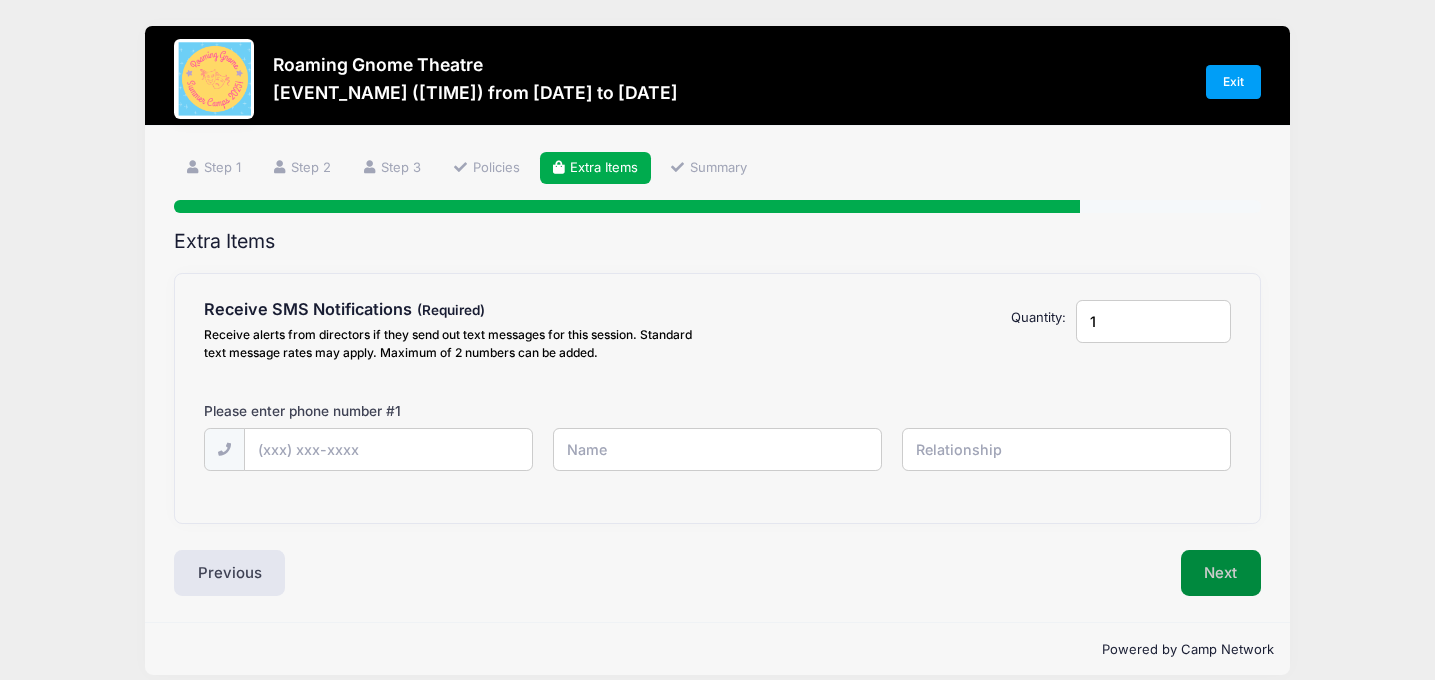 click on "Next" at bounding box center (1221, 573) 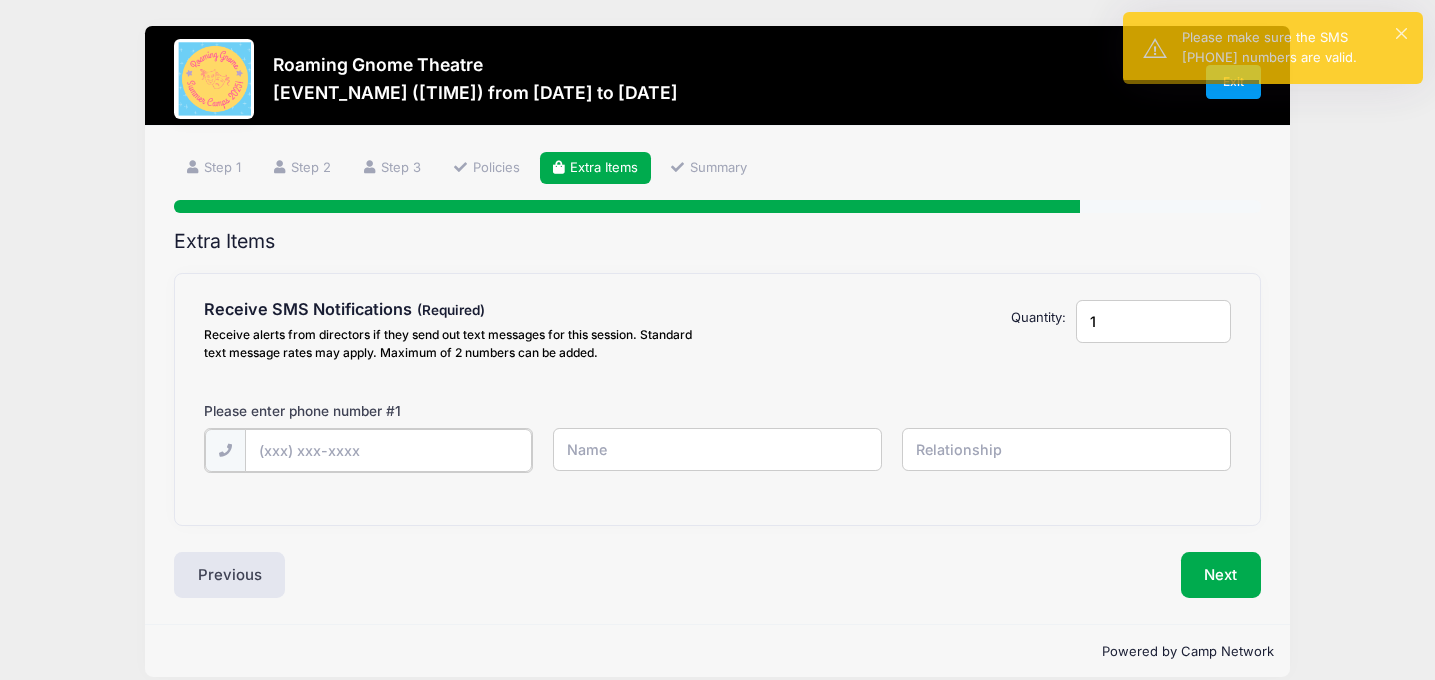 click at bounding box center (0, 0) 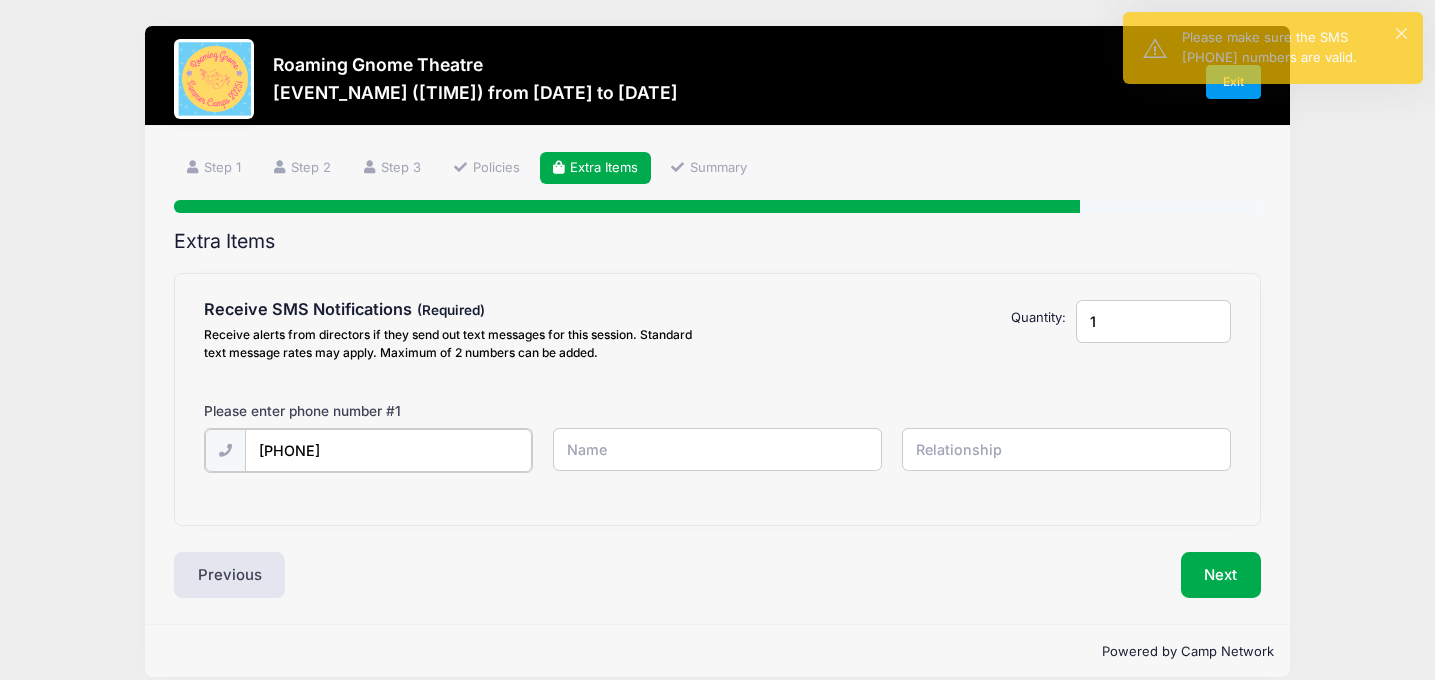 type on "[PHONE]" 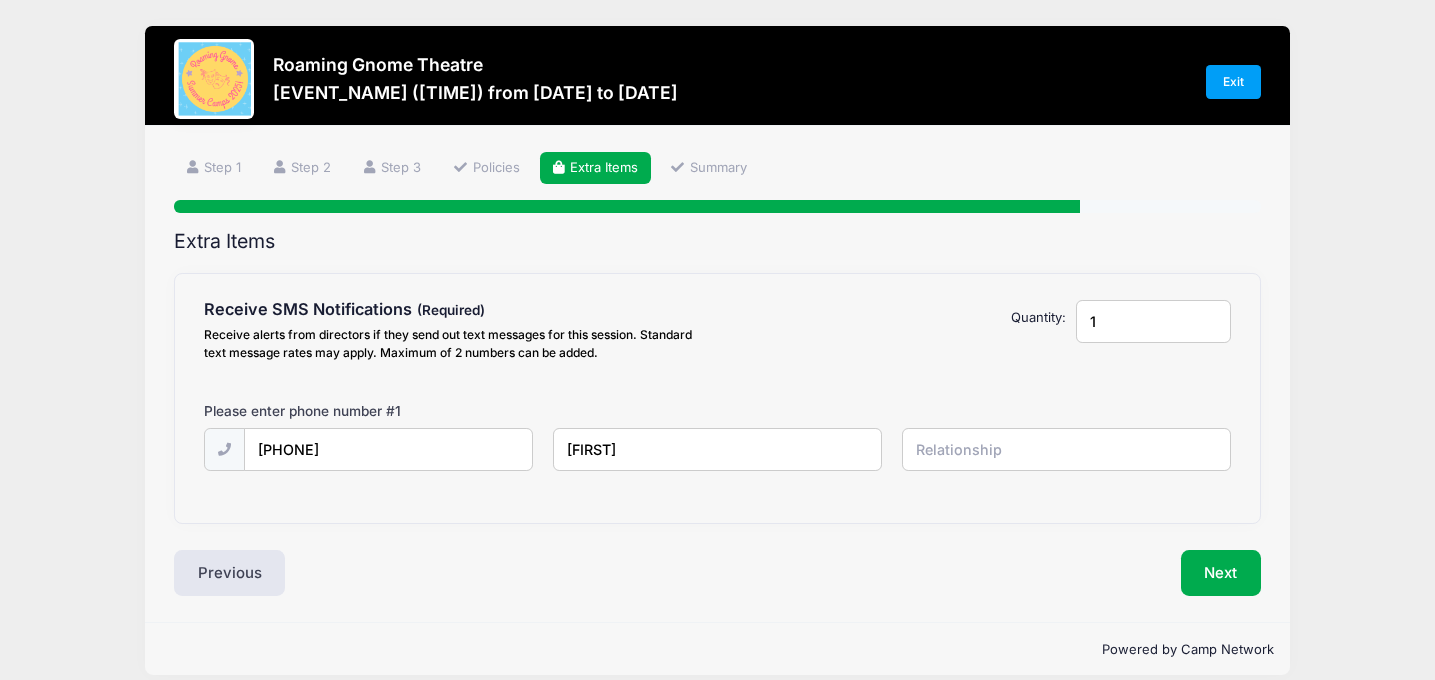 type on "[FIRST]" 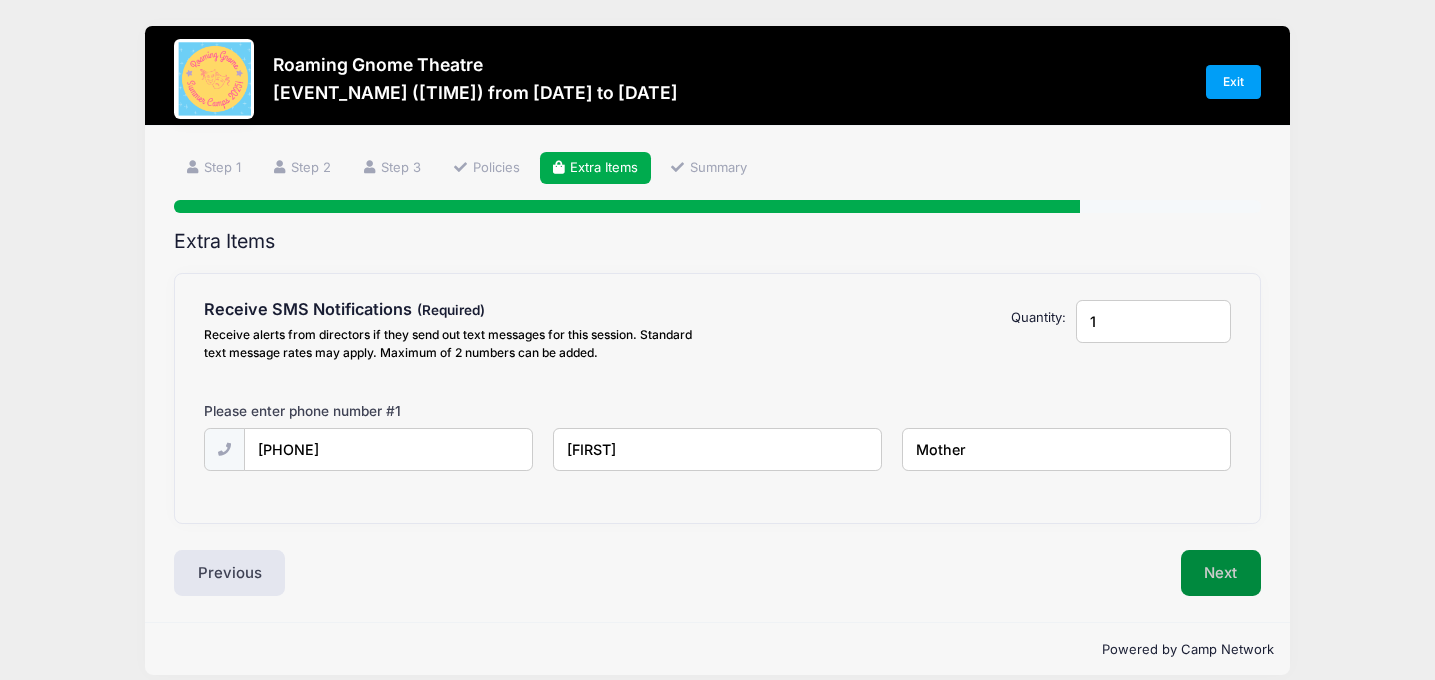 type on "Mother" 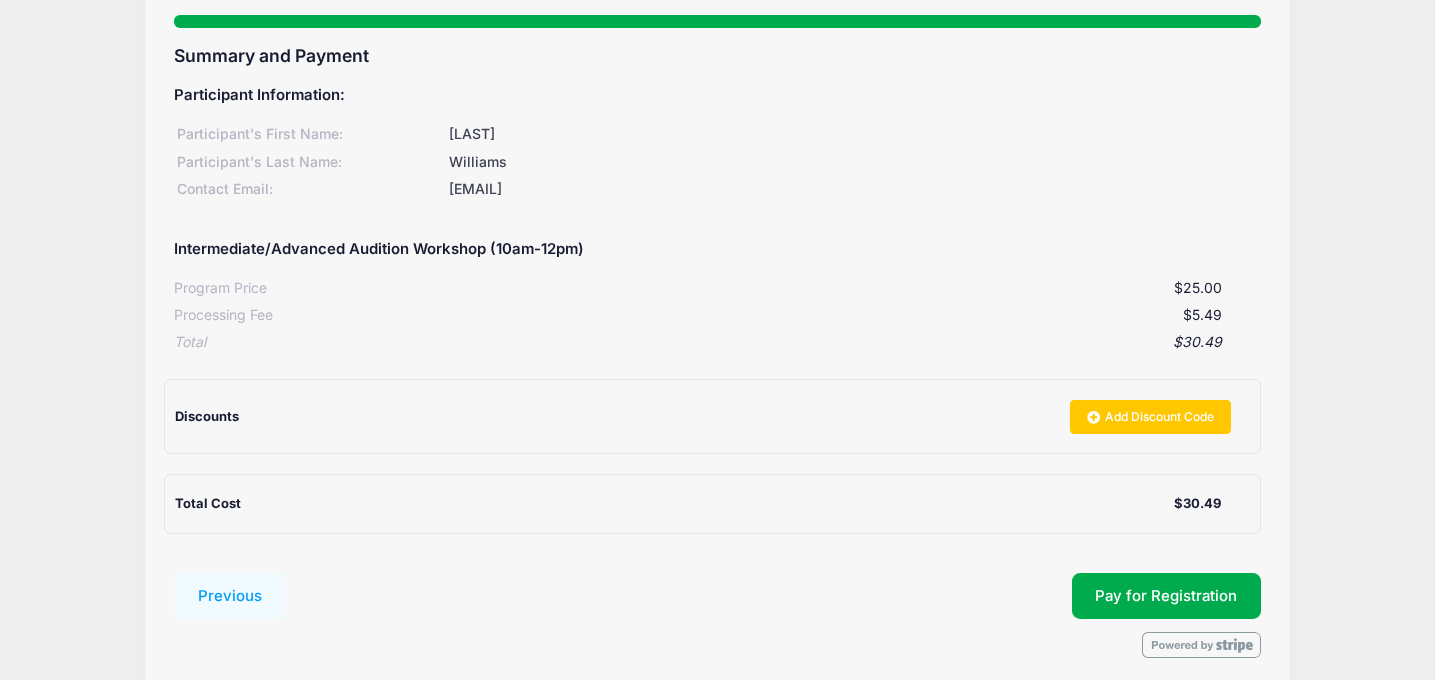 scroll, scrollTop: 200, scrollLeft: 0, axis: vertical 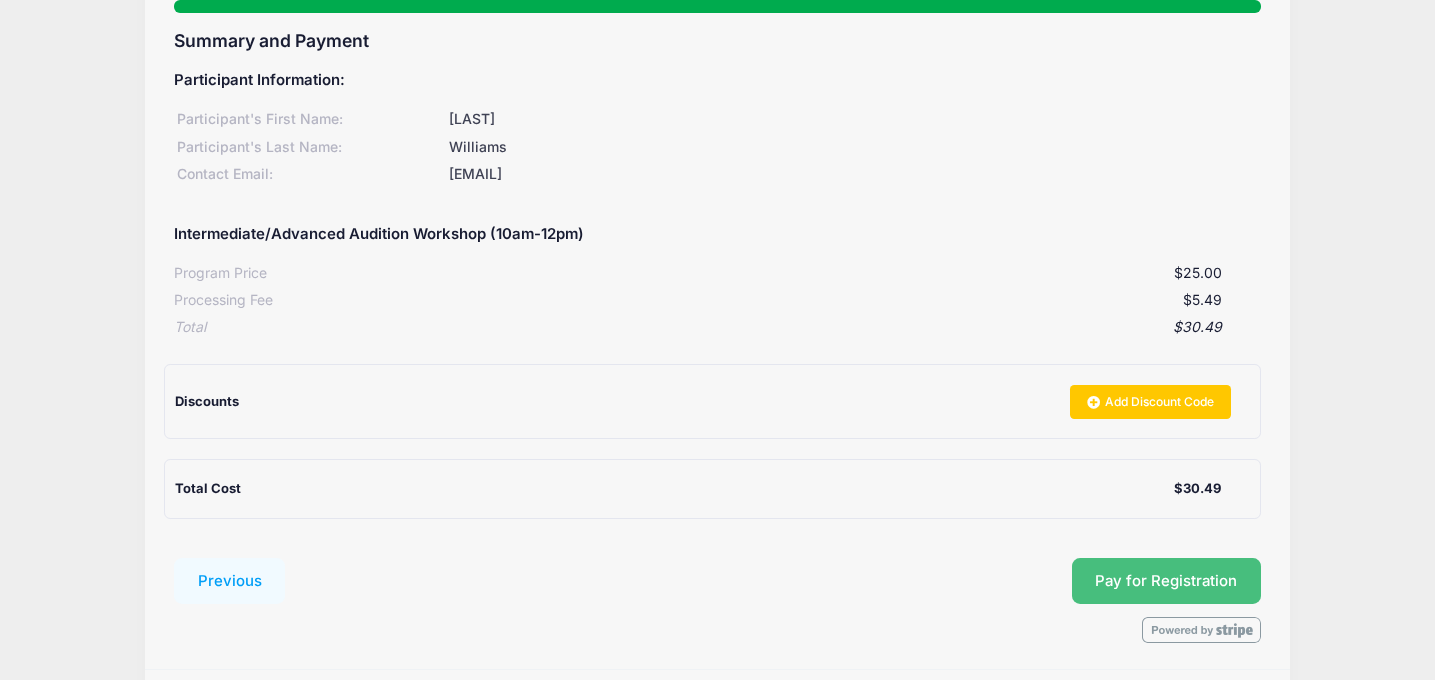 click on "Pay for Registration" at bounding box center [1166, 581] 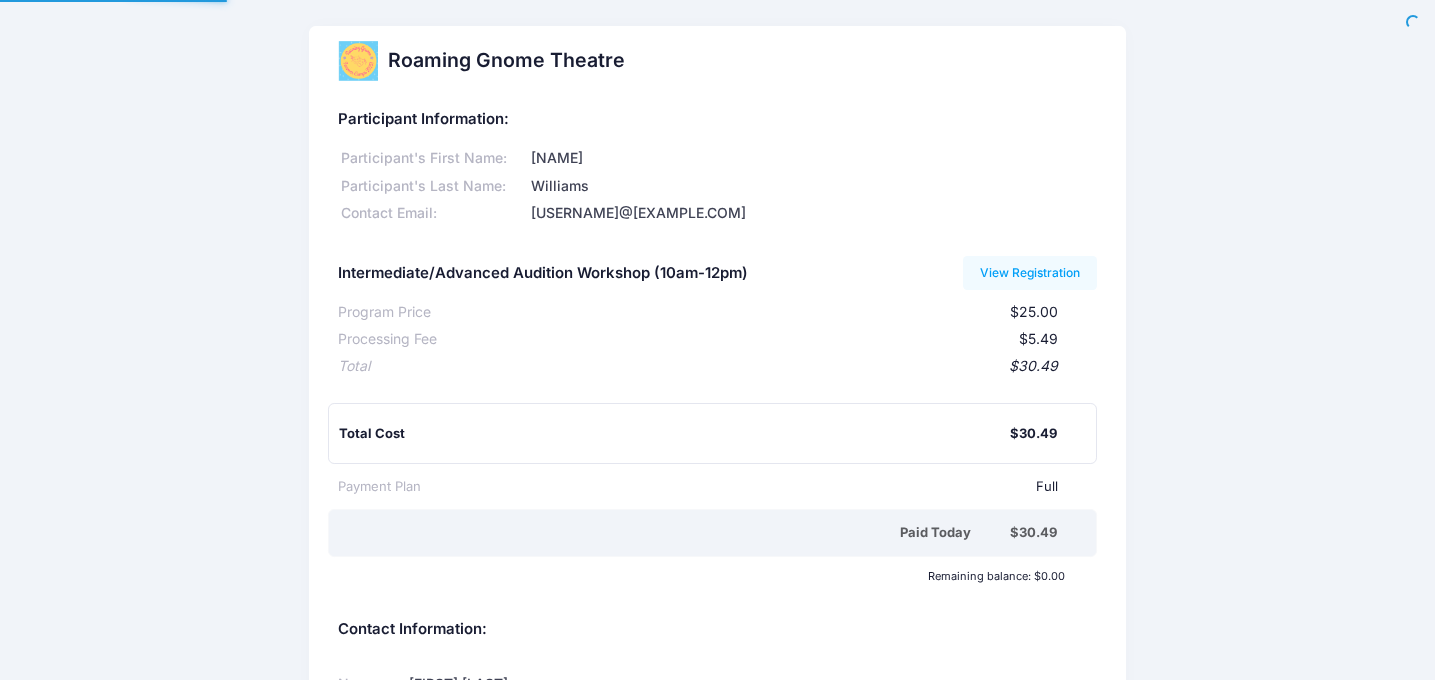 scroll, scrollTop: 0, scrollLeft: 0, axis: both 